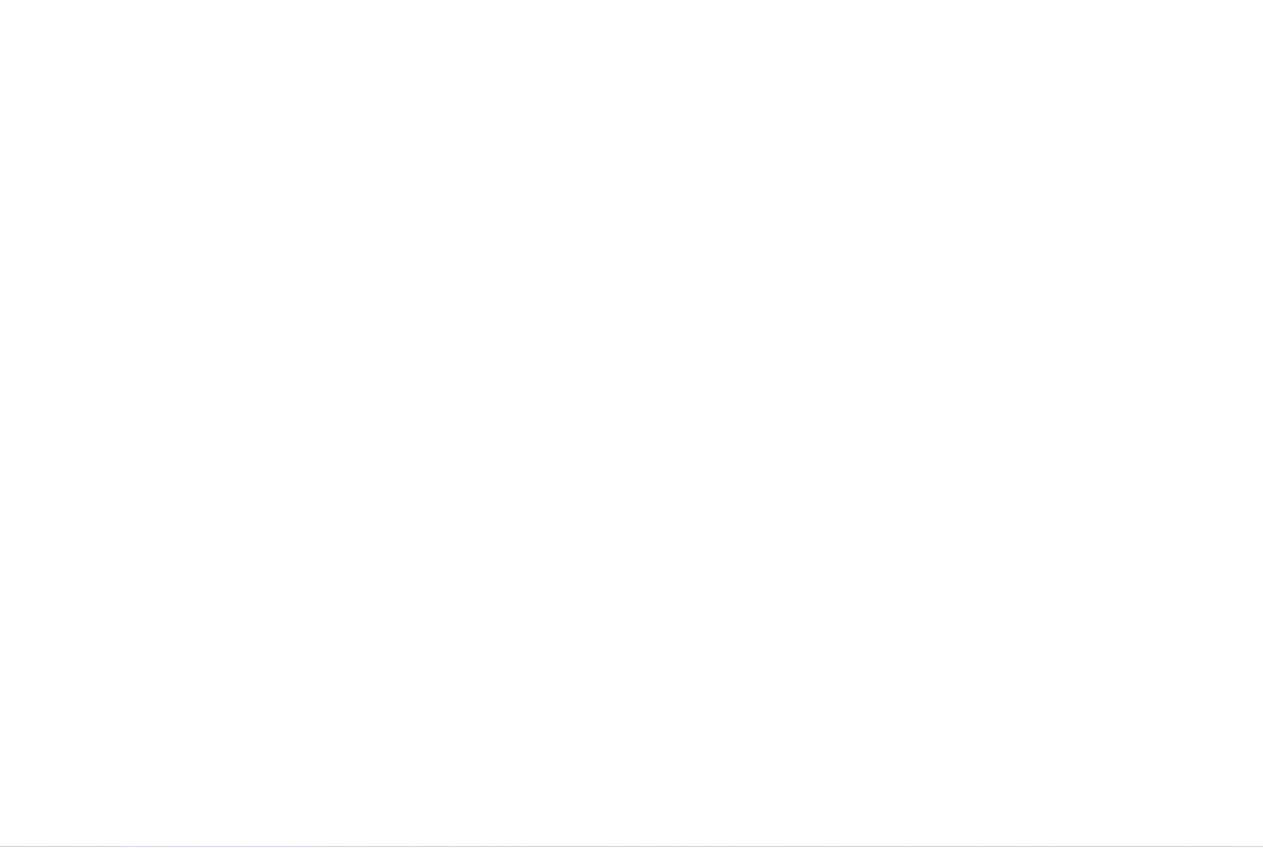 scroll, scrollTop: 0, scrollLeft: 0, axis: both 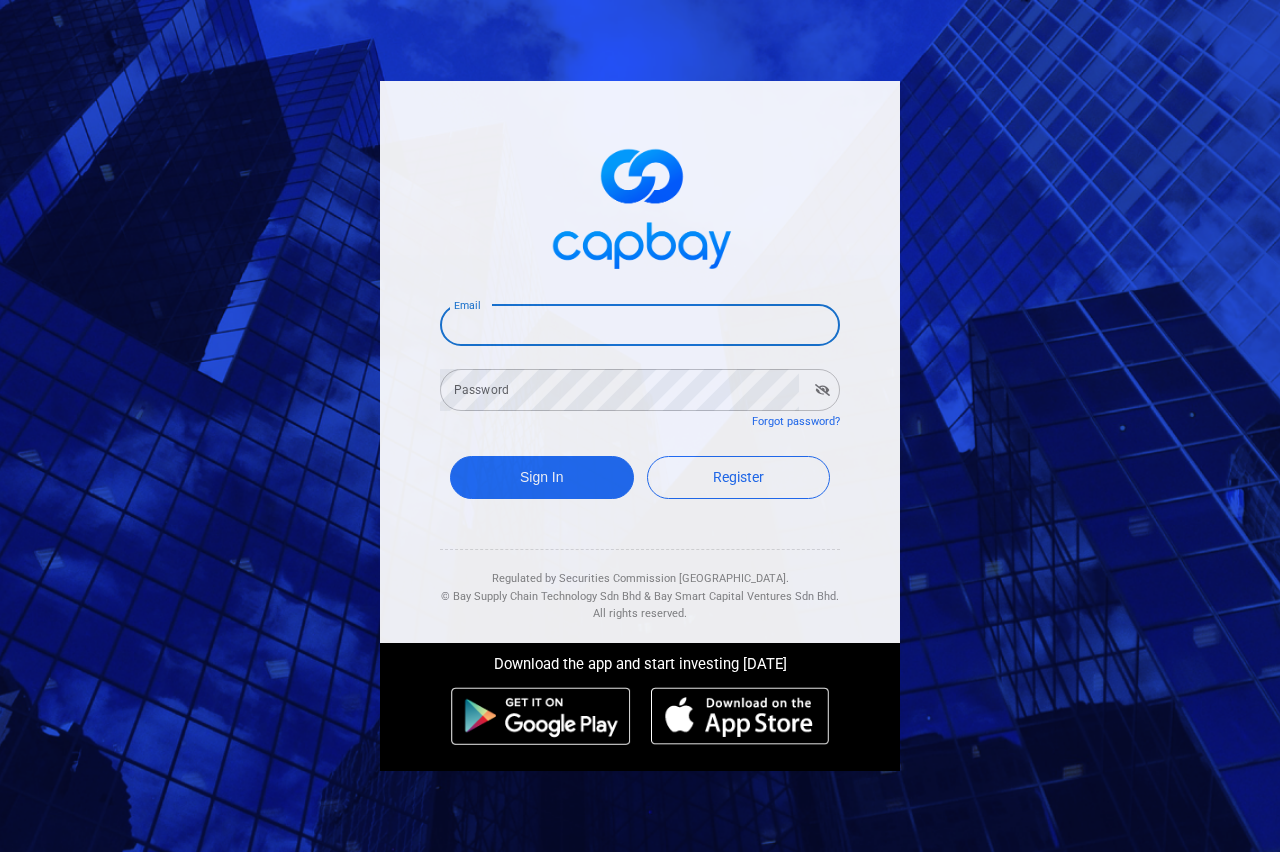 click on "Email" at bounding box center (640, 325) 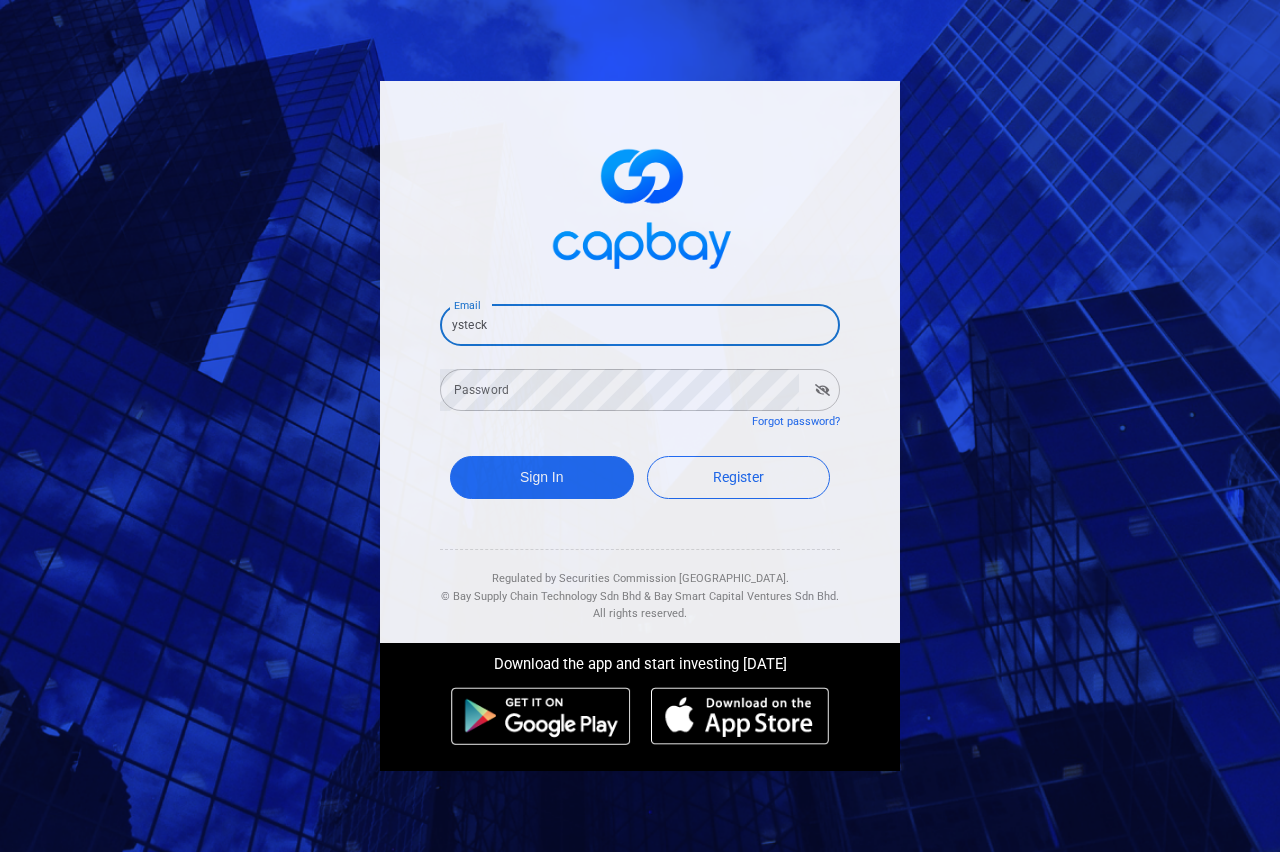 click on "ysteck" at bounding box center [640, 325] 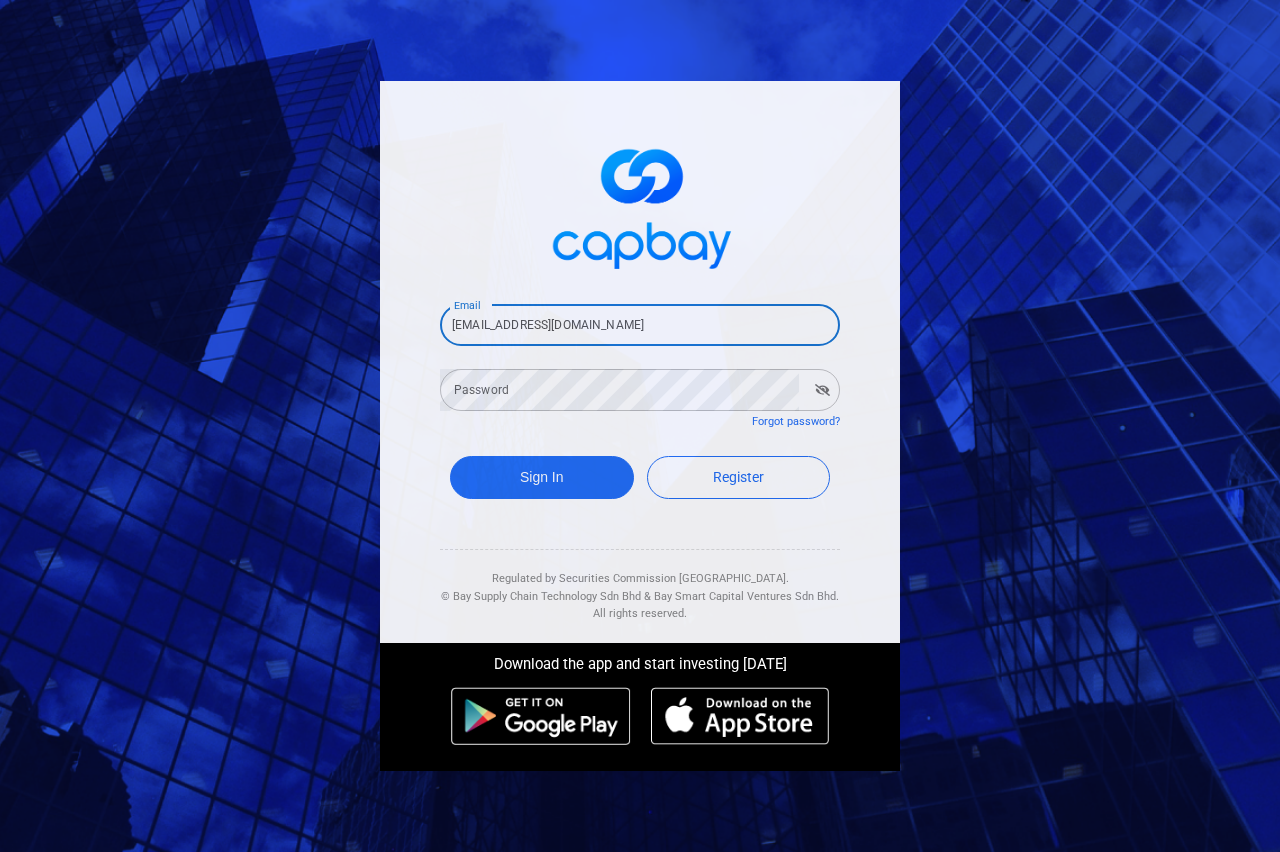 type on "[EMAIL_ADDRESS][DOMAIN_NAME]" 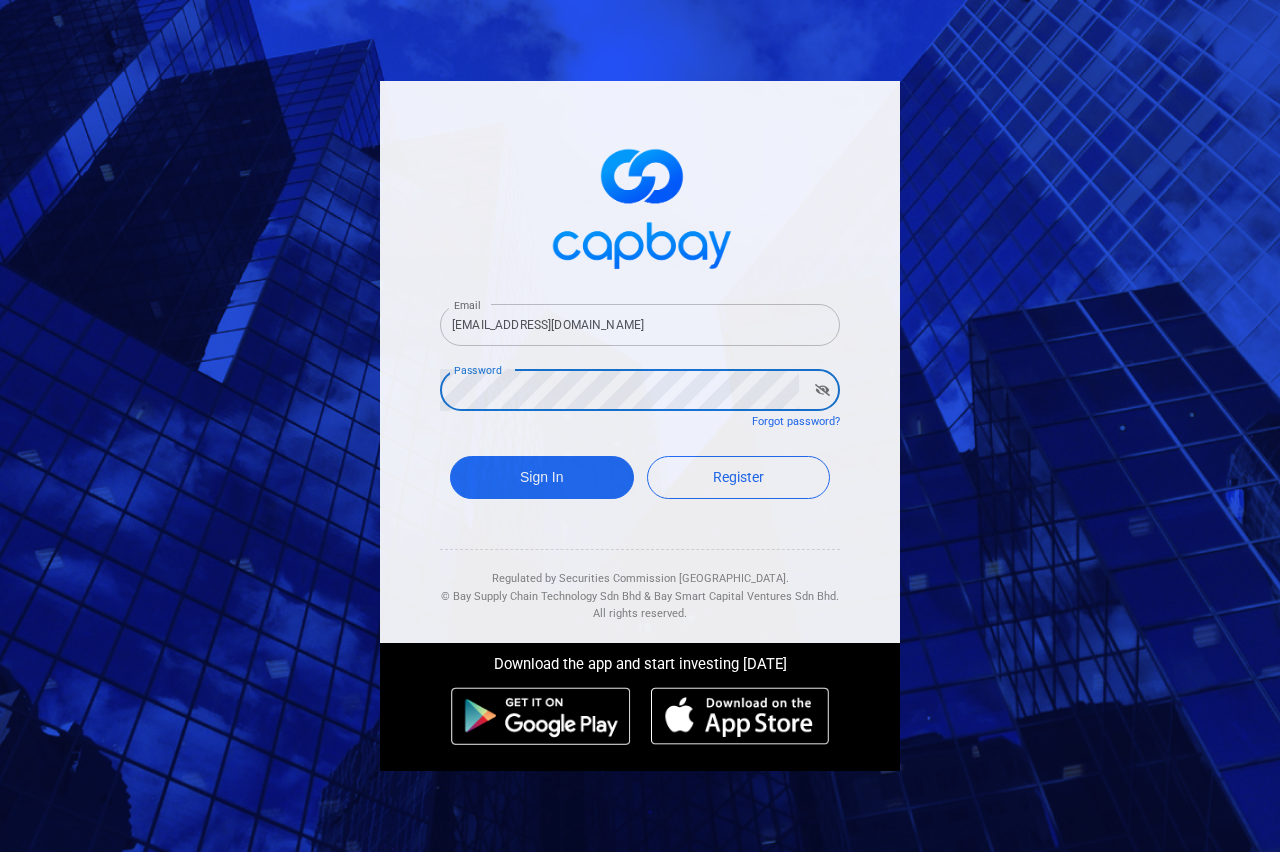 click 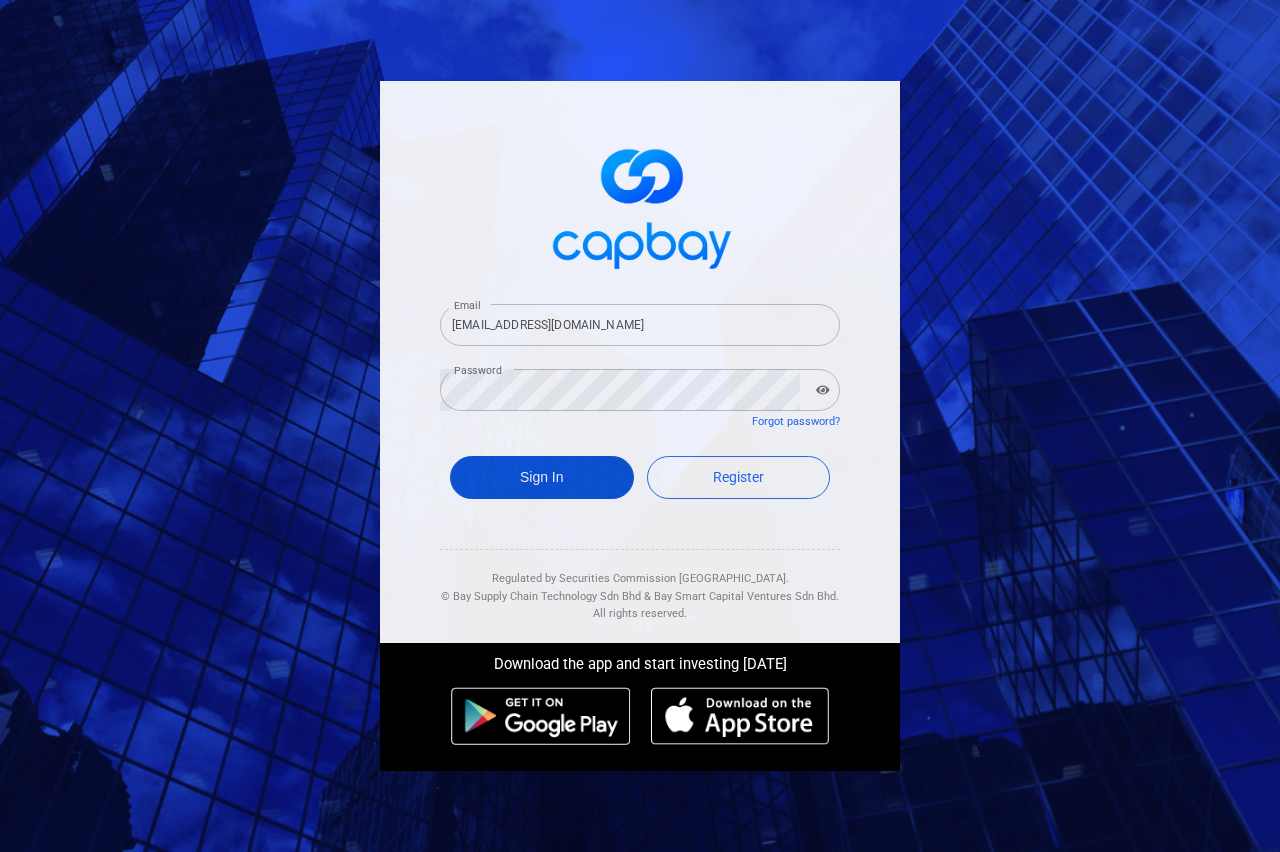 click on "Sign In" at bounding box center [542, 477] 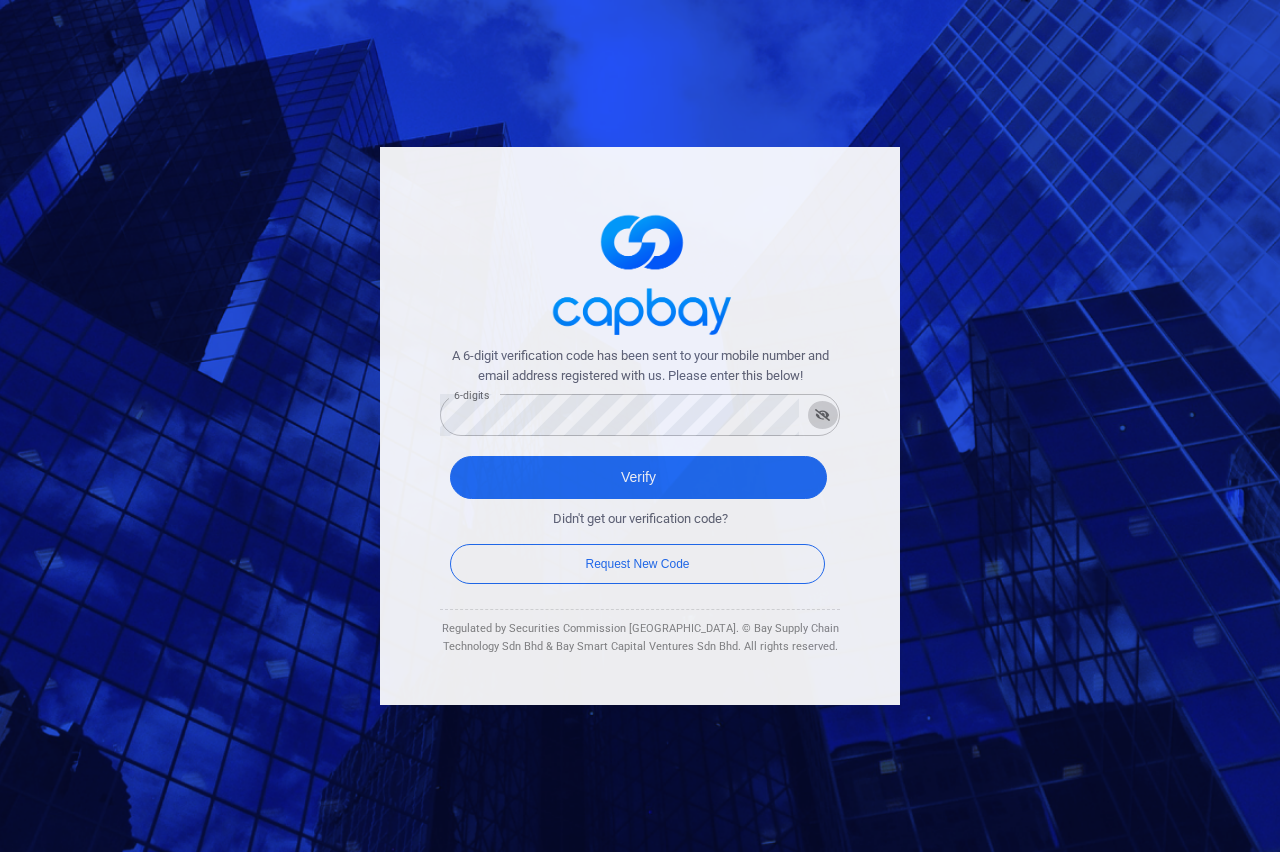 click 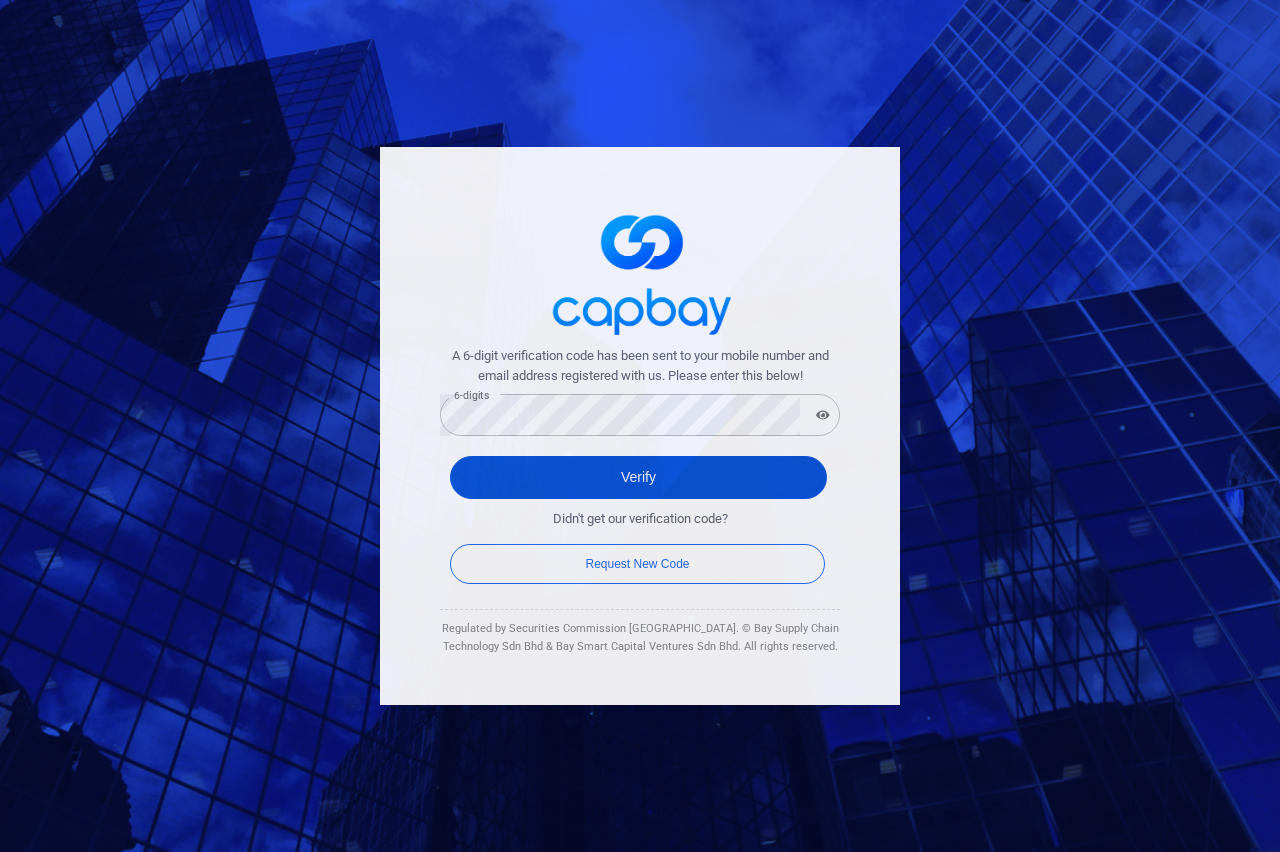 click on "Verify" at bounding box center [638, 477] 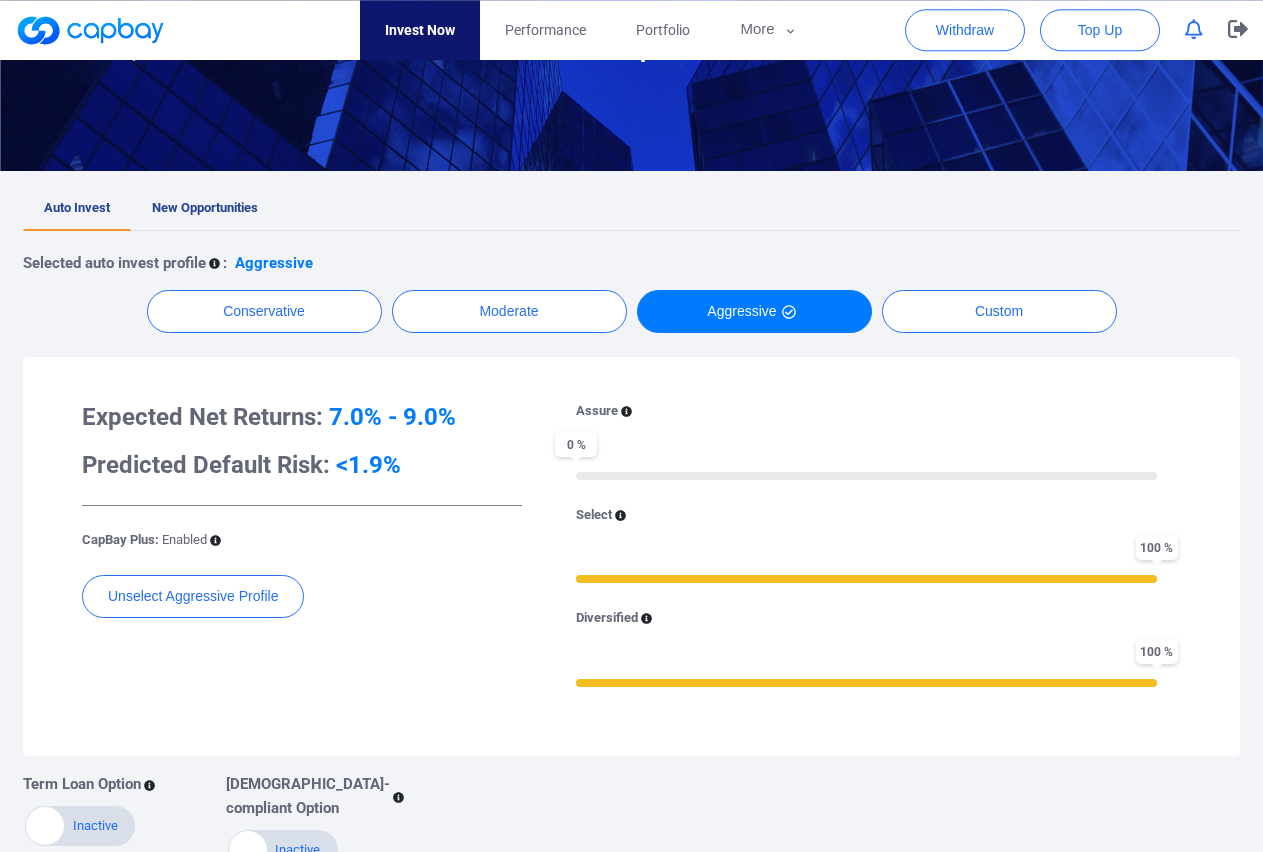 scroll, scrollTop: 204, scrollLeft: 0, axis: vertical 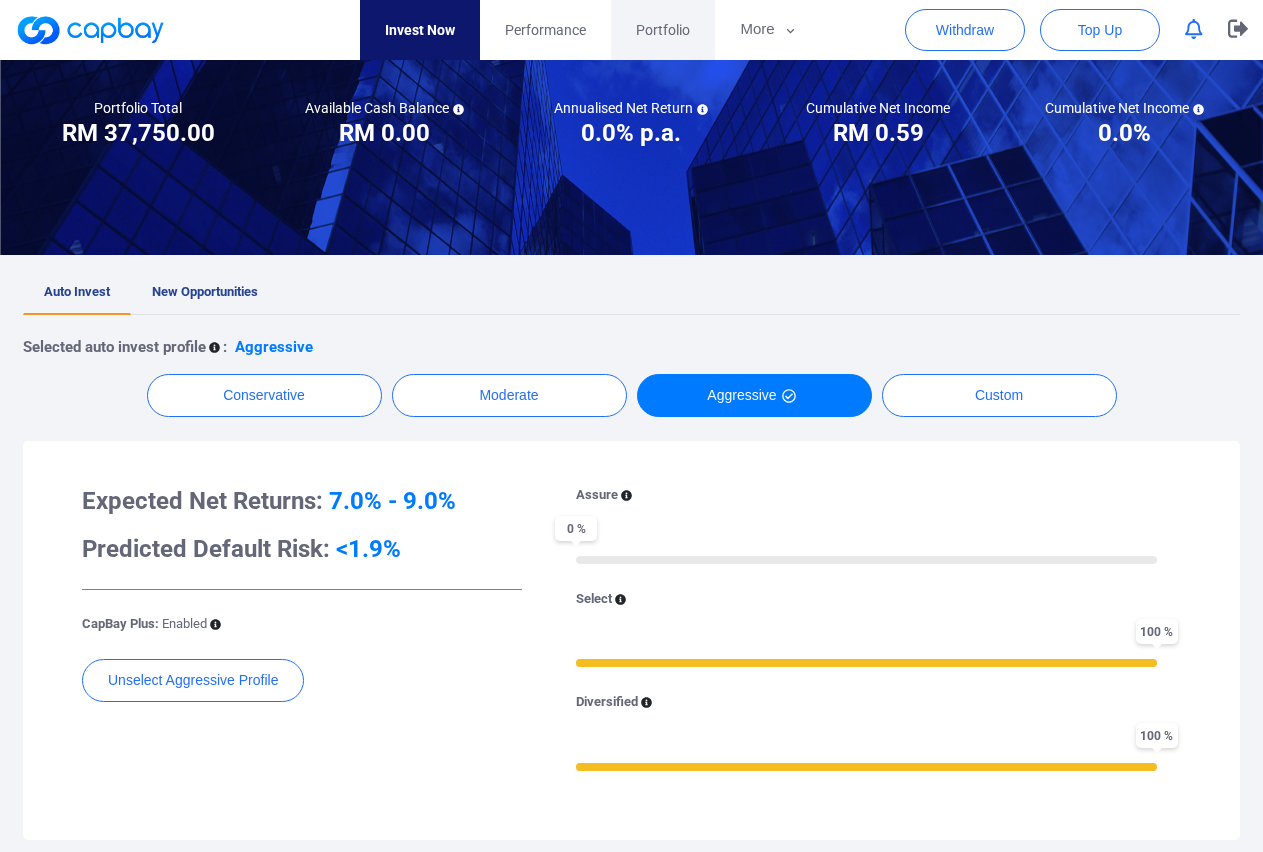 click on "Portfolio" at bounding box center [663, 30] 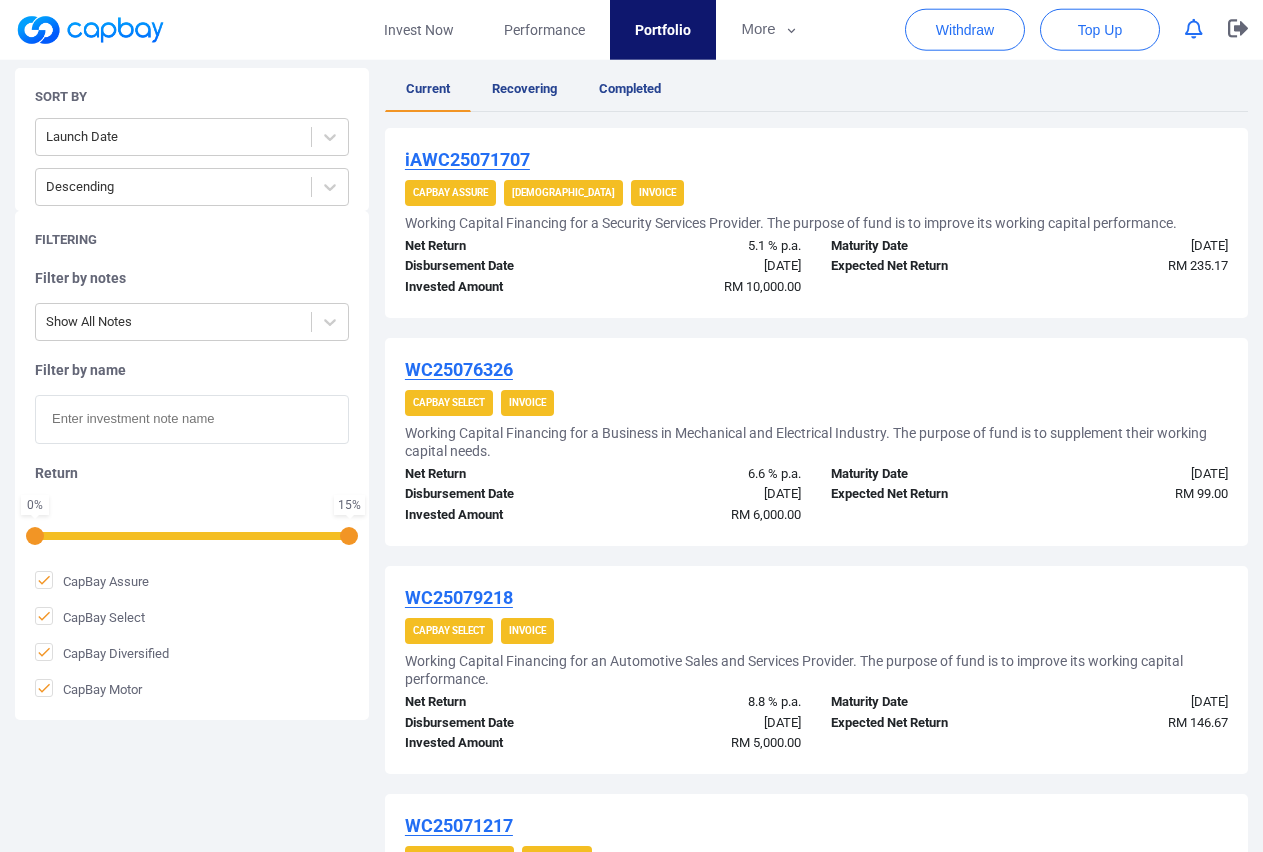 scroll, scrollTop: 408, scrollLeft: 0, axis: vertical 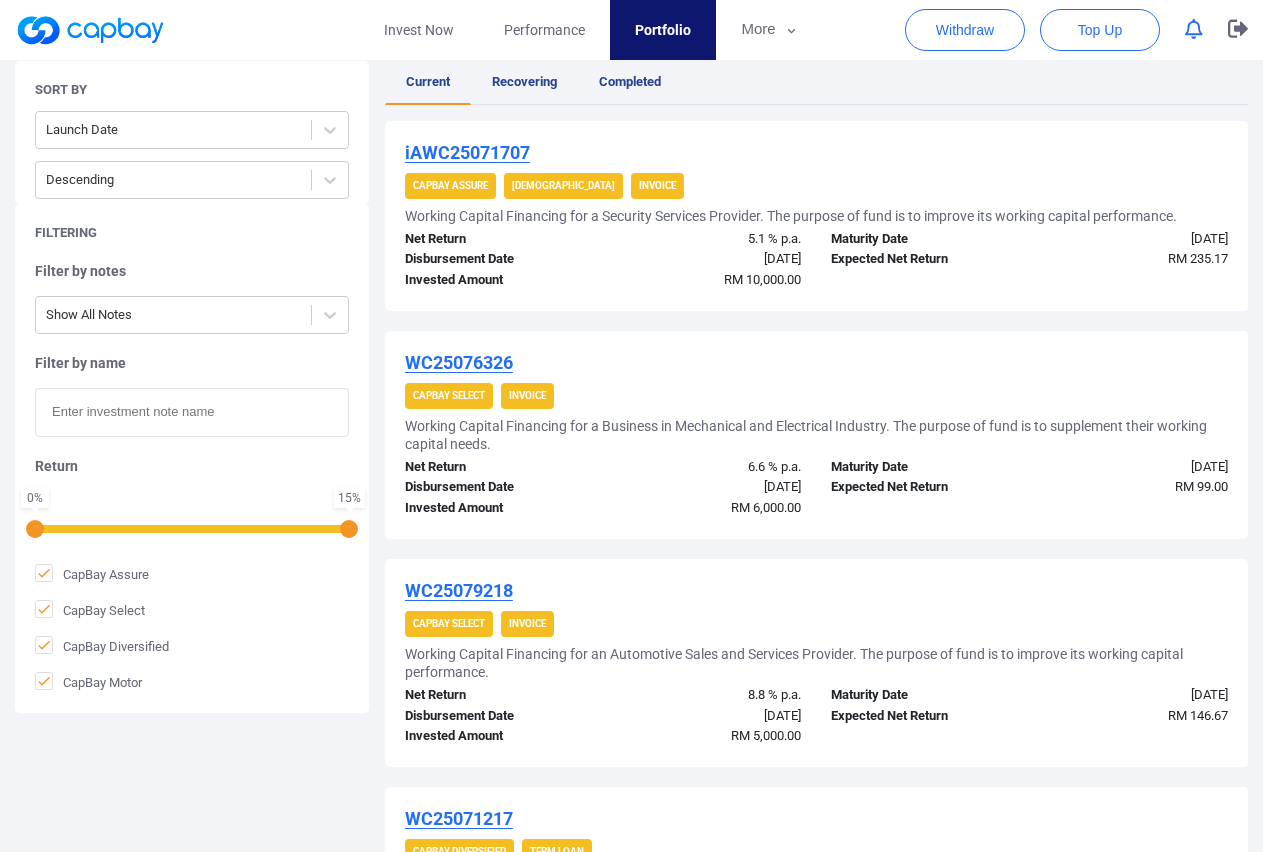 click on "iAWC25071707" at bounding box center (467, 152) 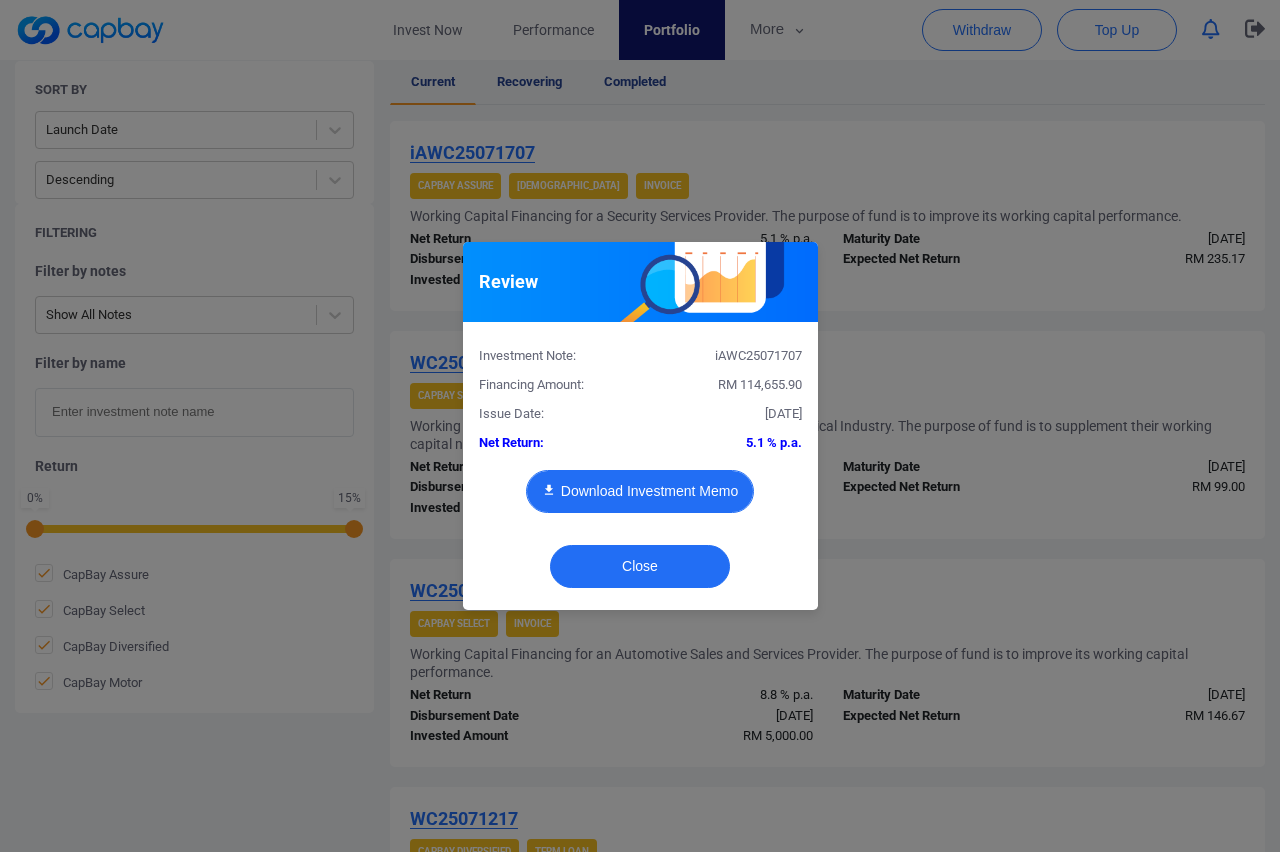 click on "Download Investment Memo" at bounding box center [640, 491] 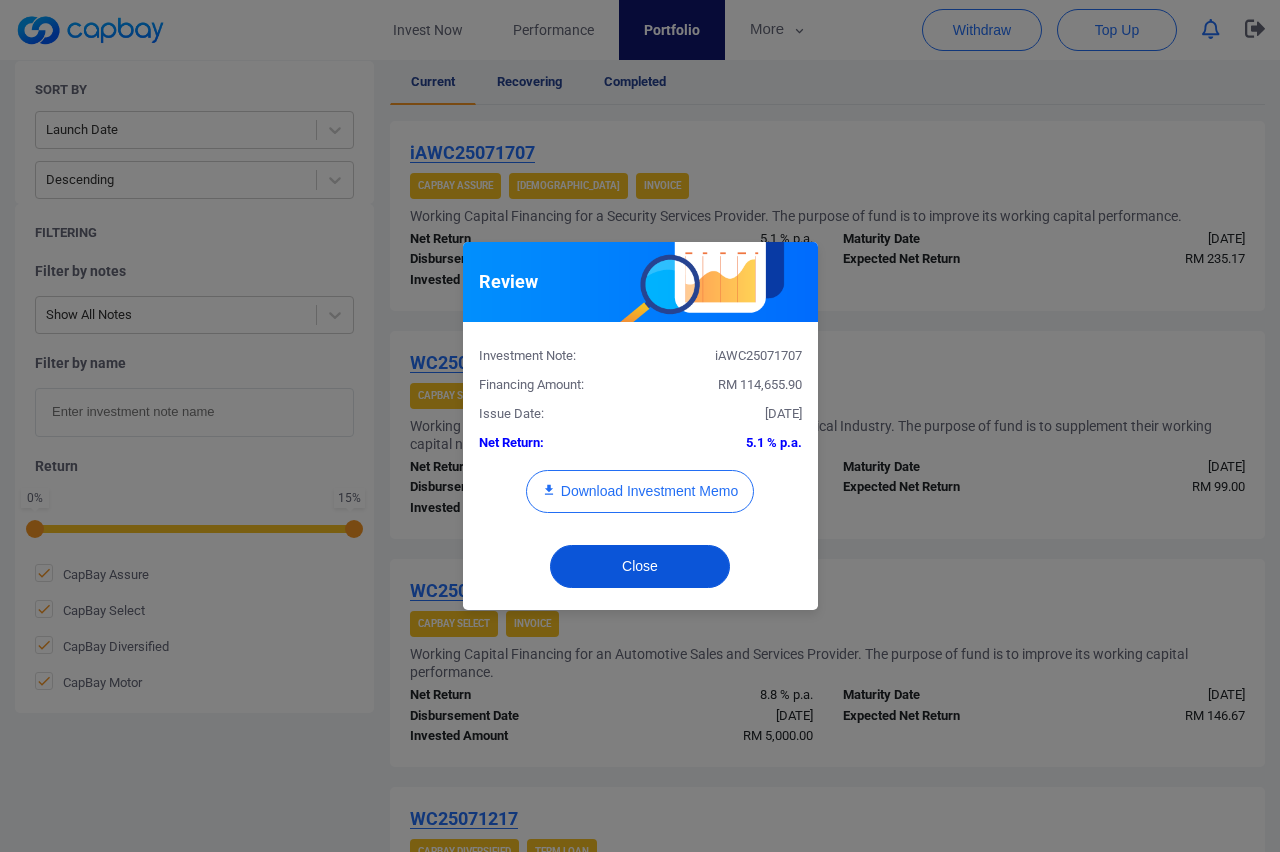 click on "Close" at bounding box center (640, 566) 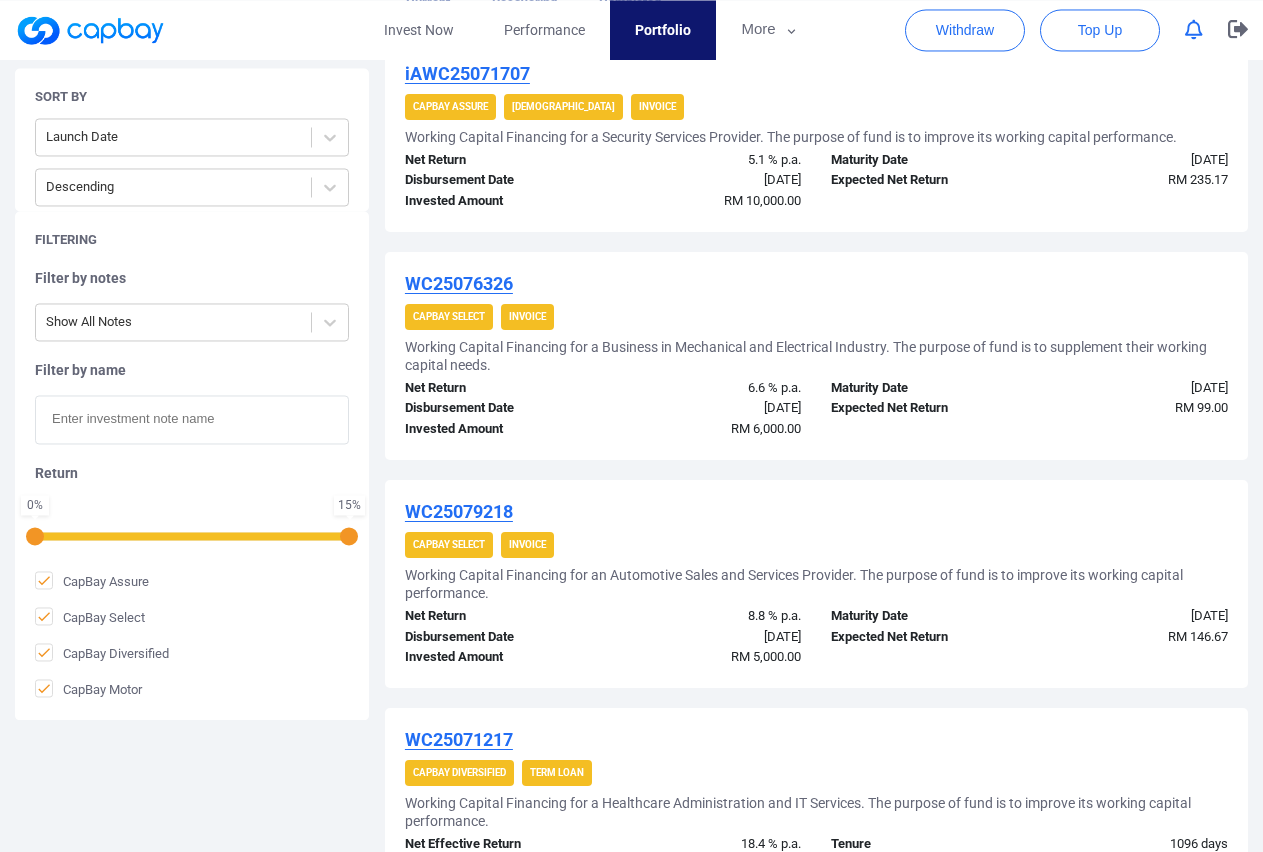 scroll, scrollTop: 510, scrollLeft: 0, axis: vertical 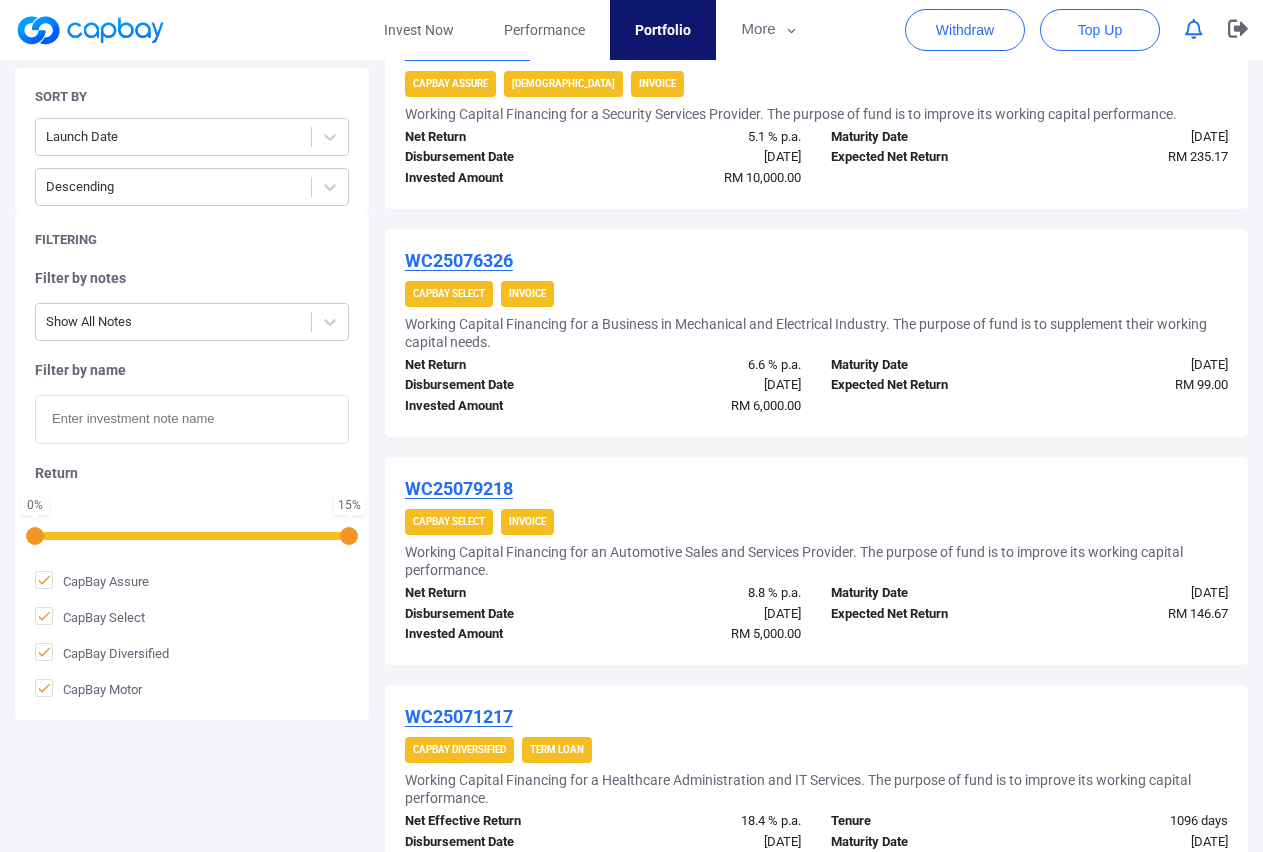 click on "WC25076326" at bounding box center (459, 260) 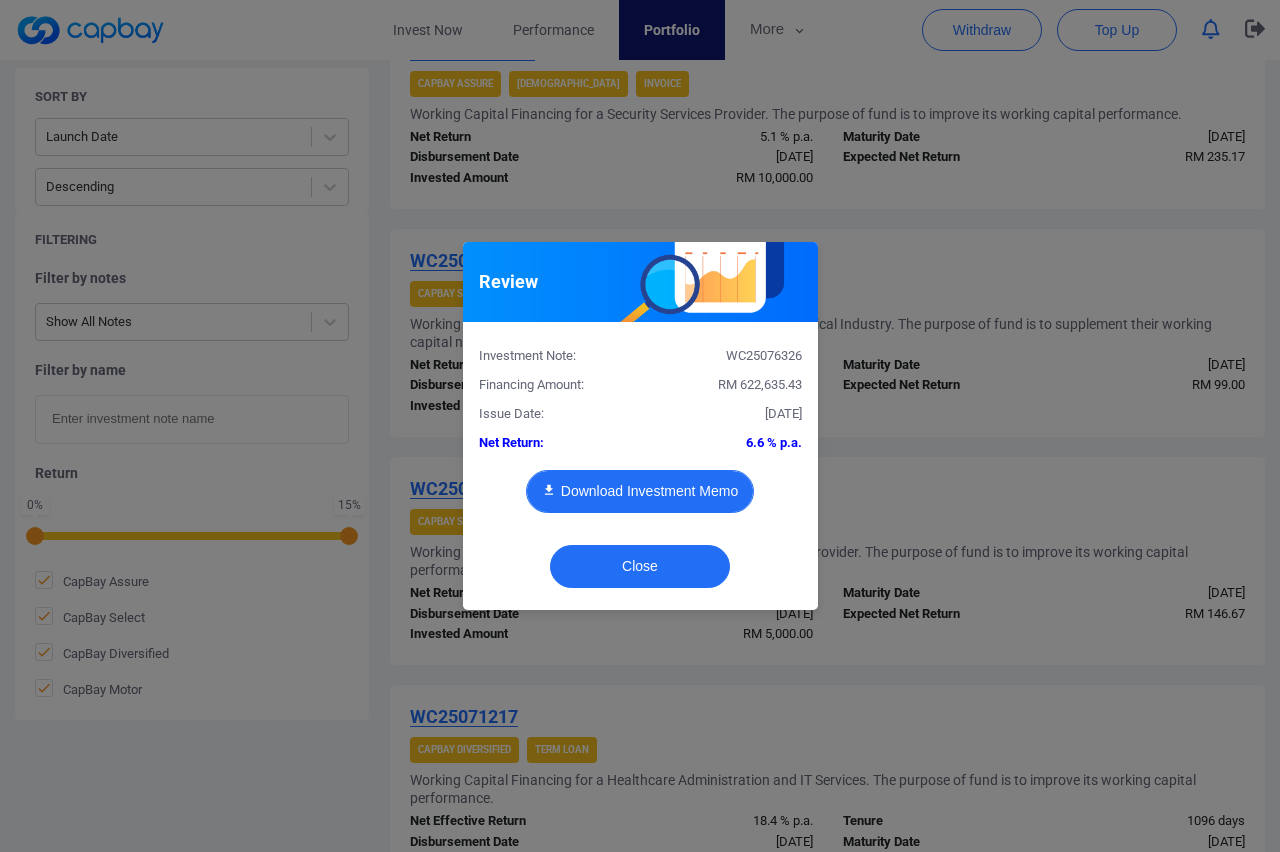 click on "Download Investment Memo" at bounding box center [640, 491] 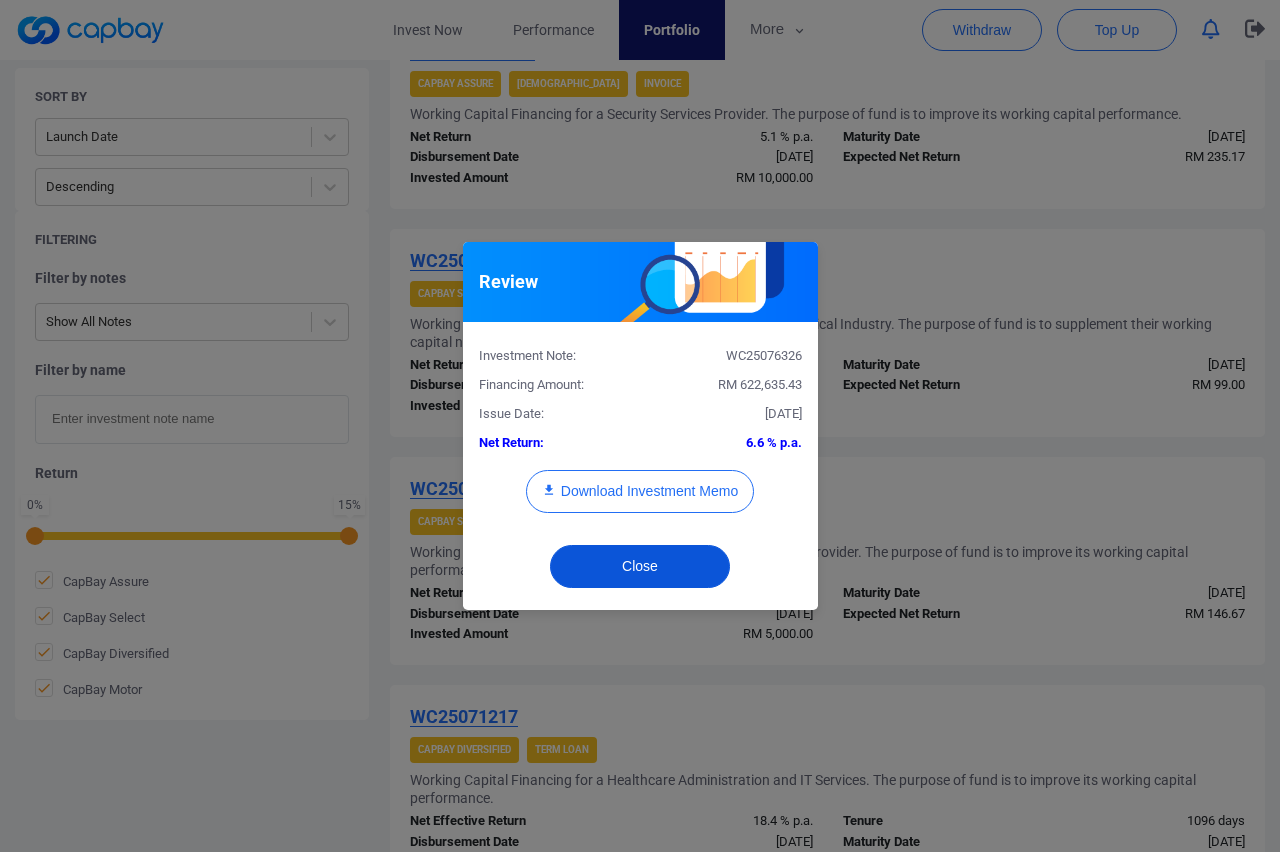 click on "Close" at bounding box center (640, 566) 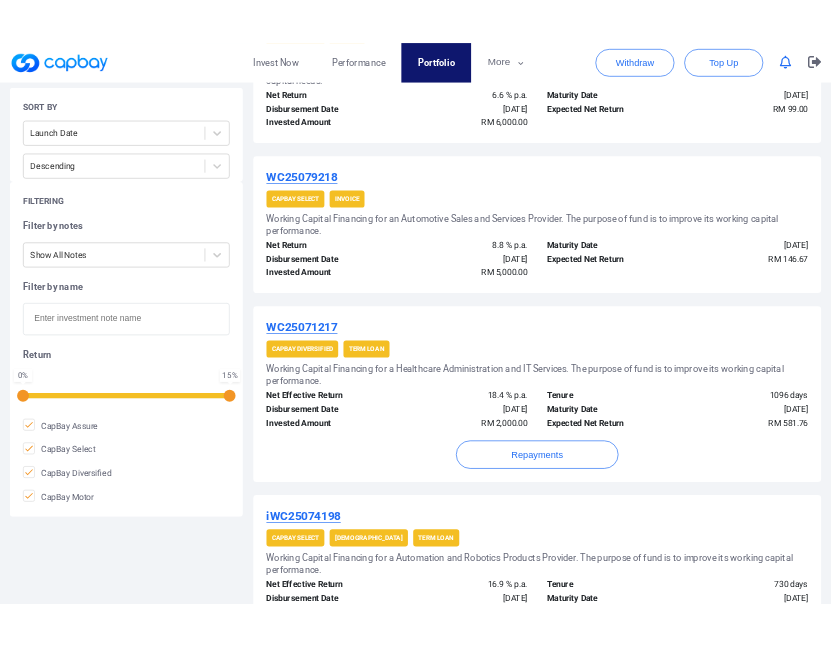 scroll, scrollTop: 806, scrollLeft: 0, axis: vertical 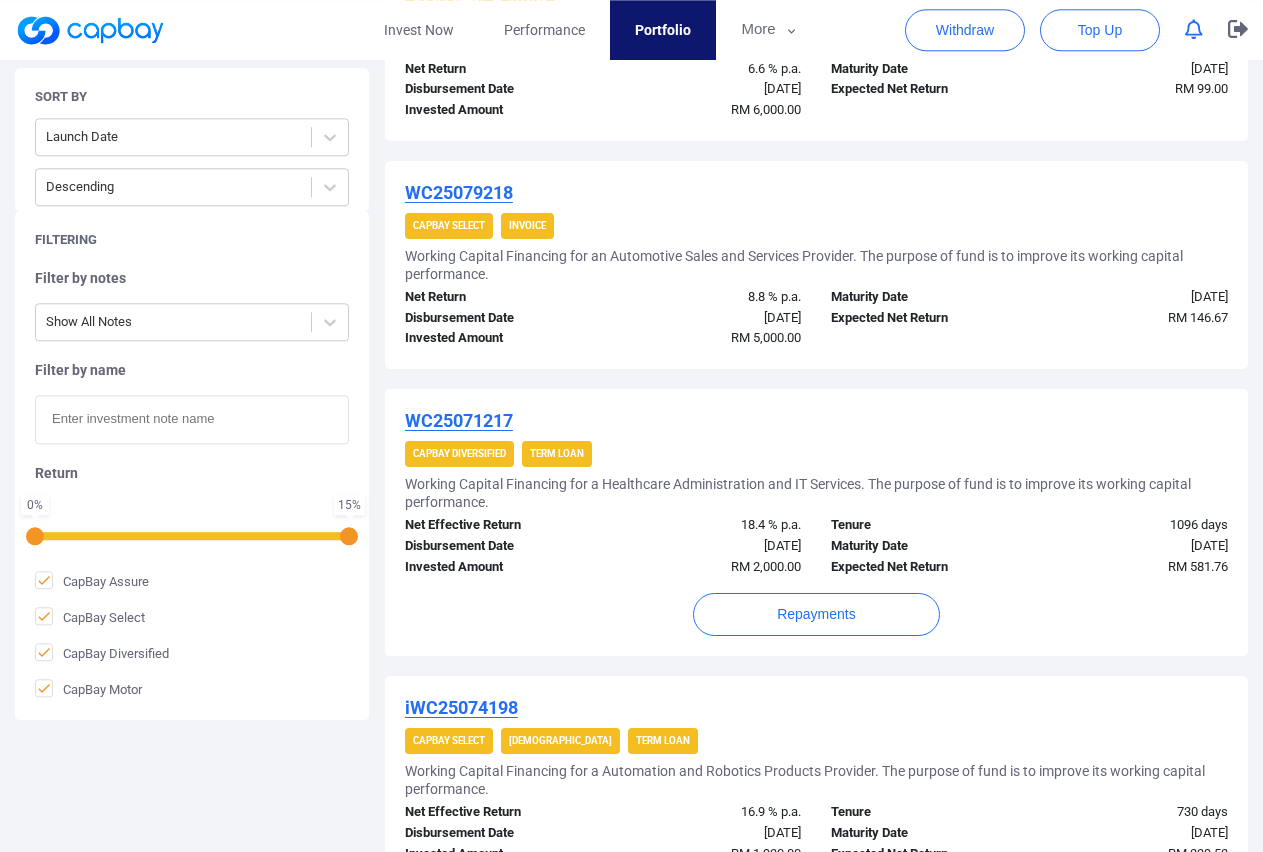 click on "WC25079218" at bounding box center [459, 192] 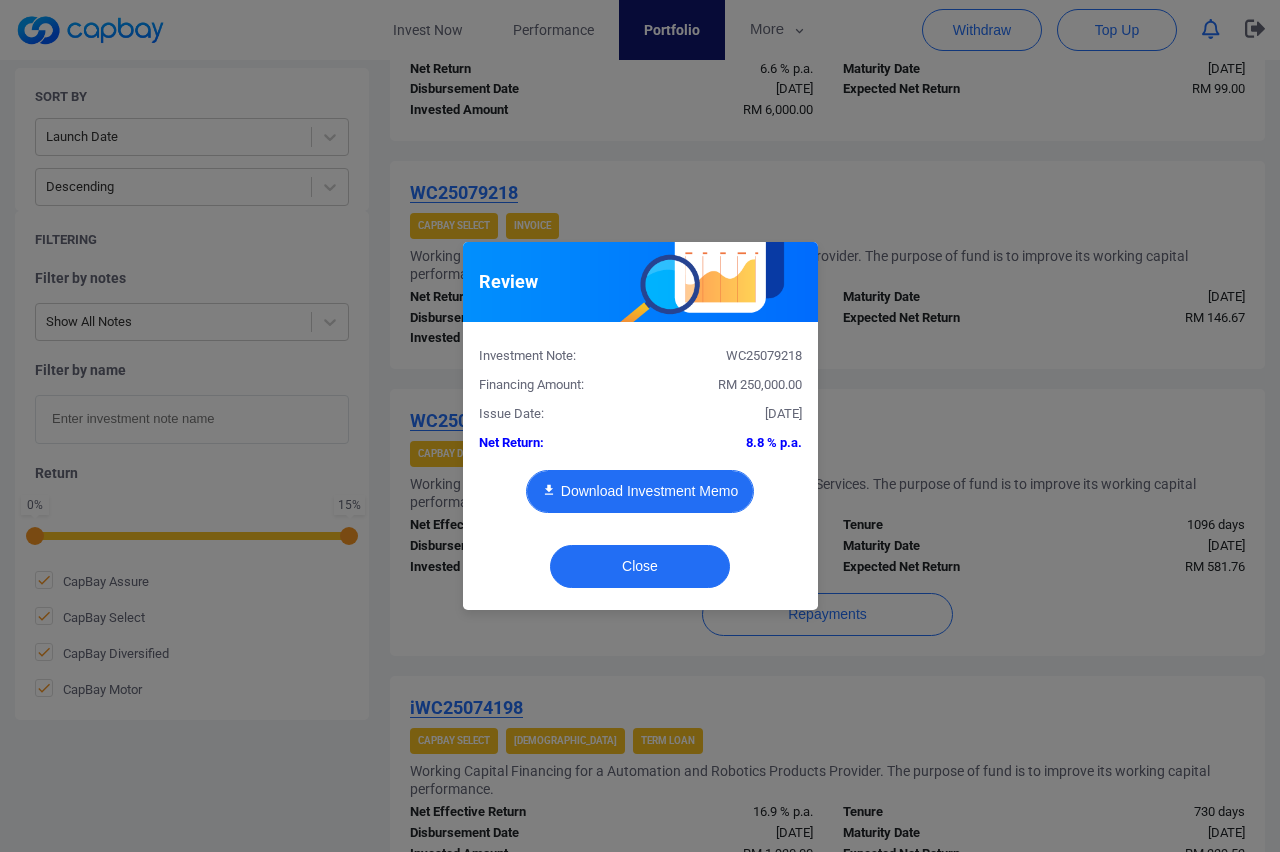 click on "Download Investment Memo" at bounding box center (640, 491) 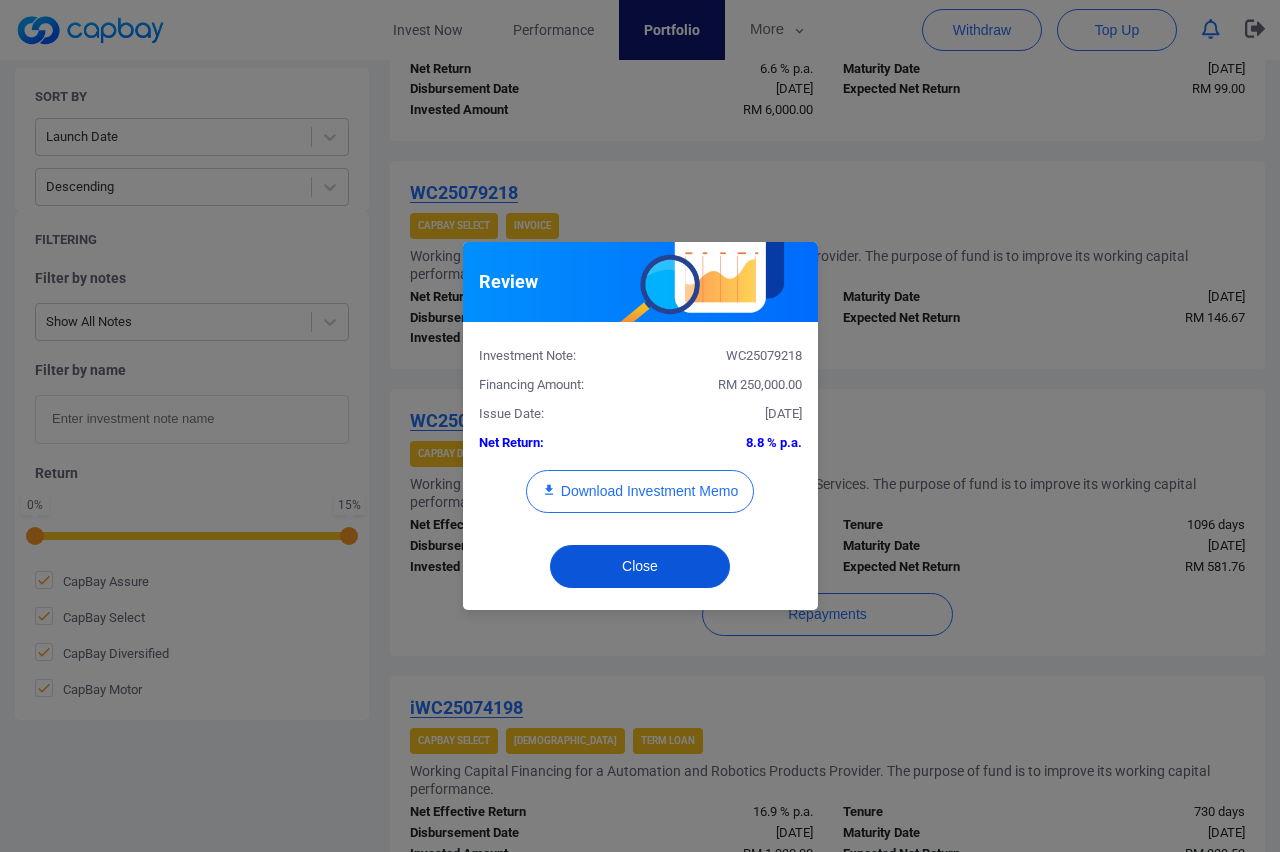 click on "Close" at bounding box center (640, 566) 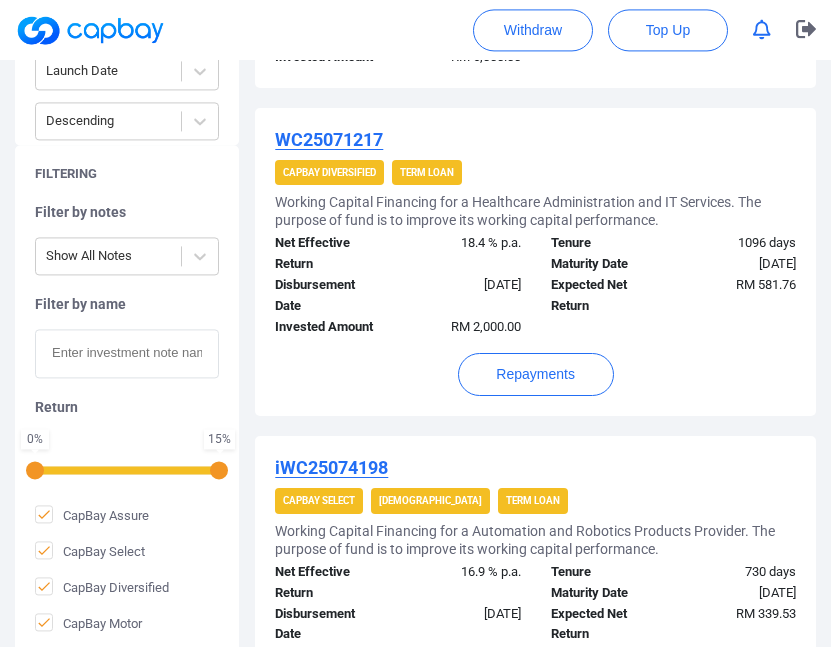 scroll, scrollTop: 1272, scrollLeft: 0, axis: vertical 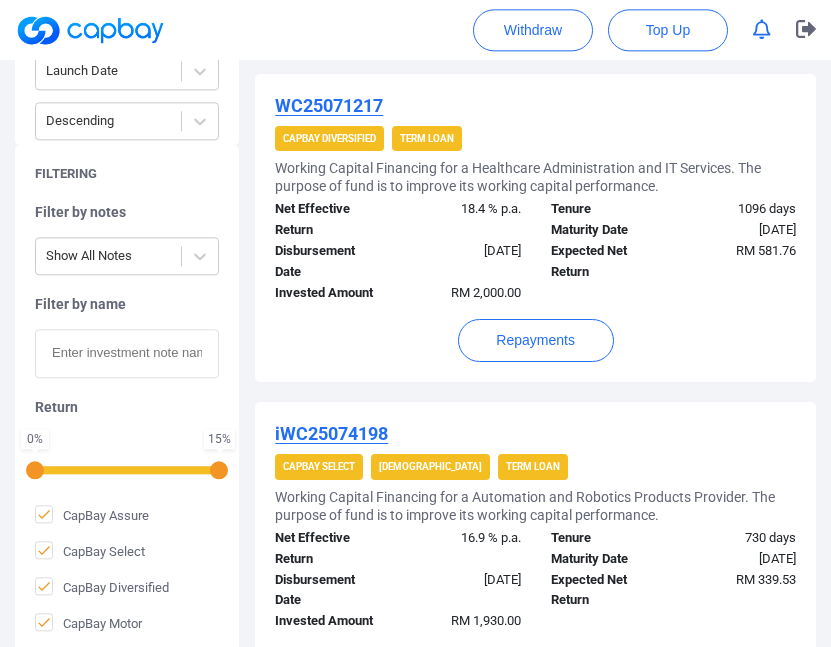 click on "WC25071217" at bounding box center (329, 105) 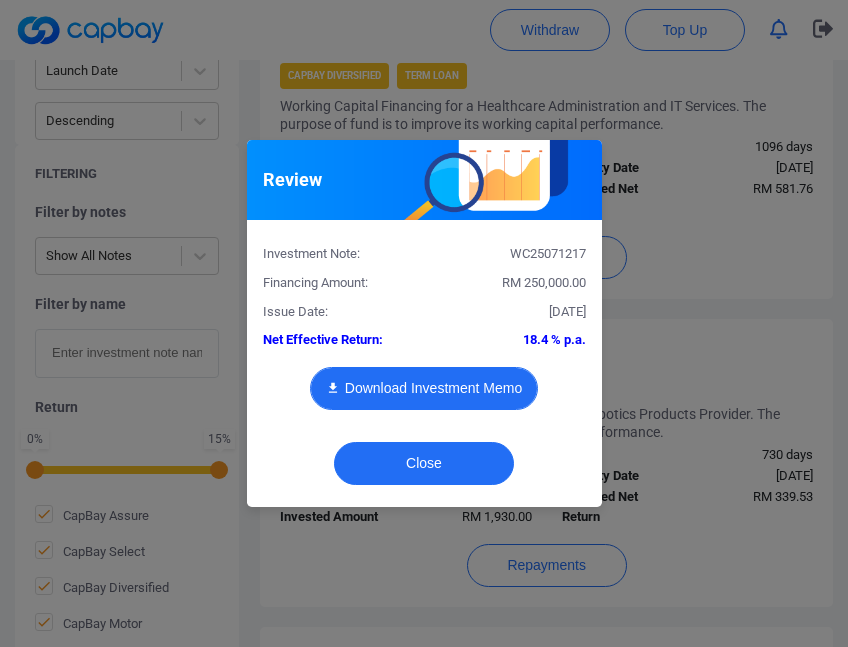 click on "Download Investment Memo" at bounding box center (424, 388) 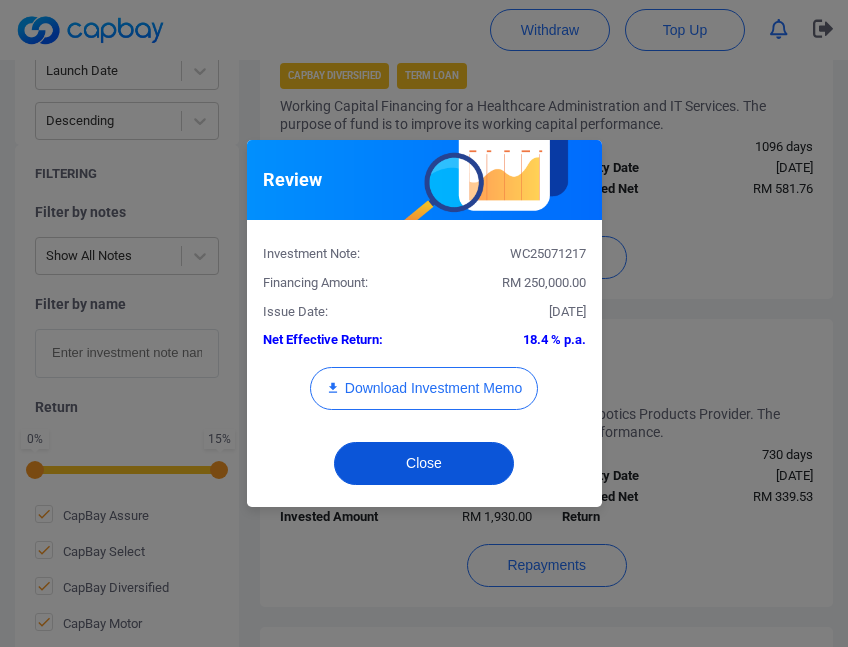 click on "Close" at bounding box center (424, 463) 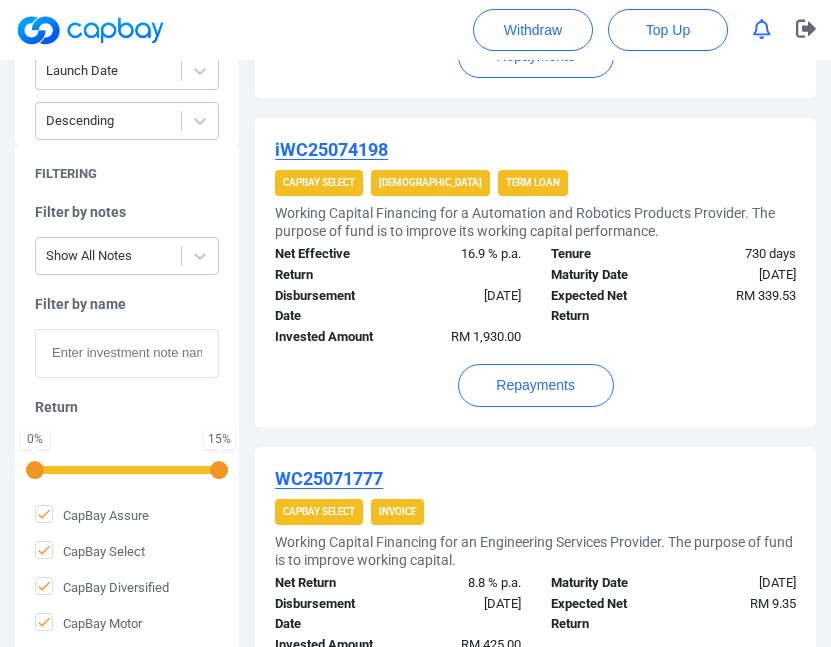 scroll, scrollTop: 1562, scrollLeft: 0, axis: vertical 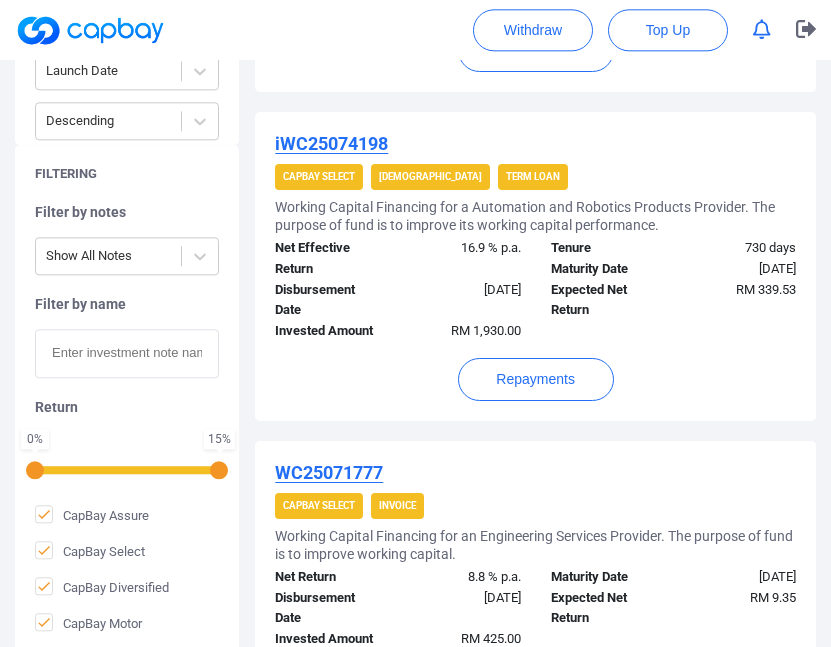 click on "iWC25074198" at bounding box center [331, 143] 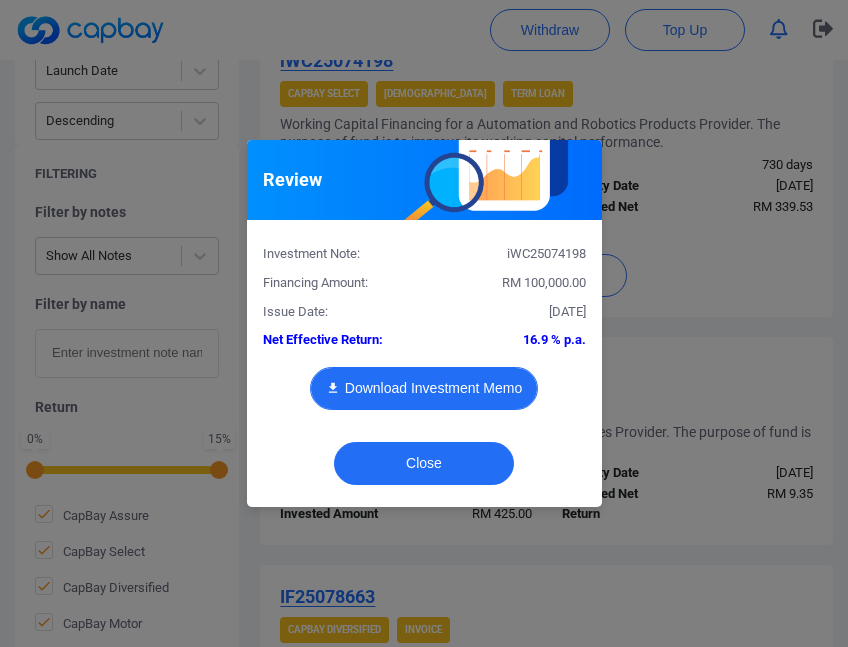 click on "Download Investment Memo" at bounding box center (424, 388) 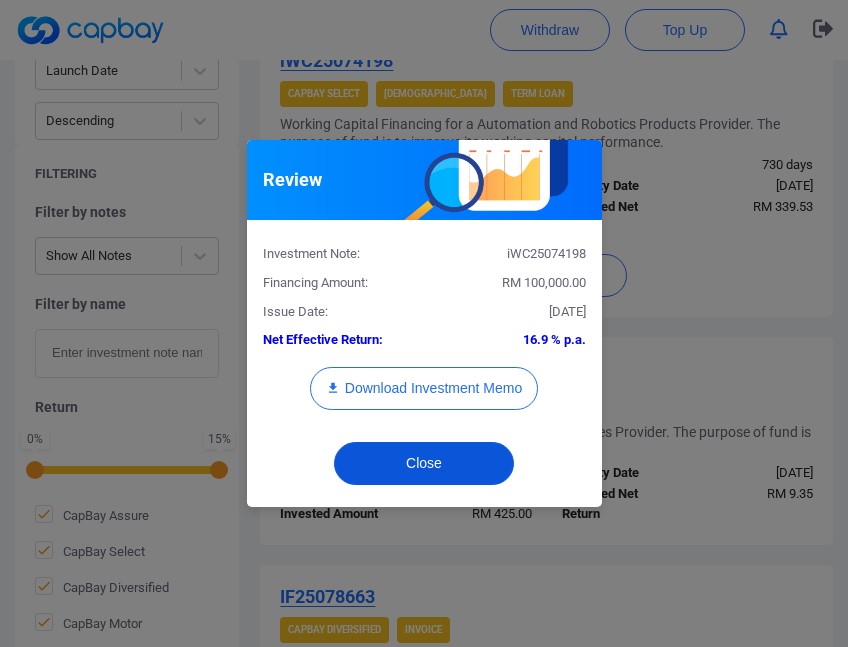 click on "Close" at bounding box center [424, 463] 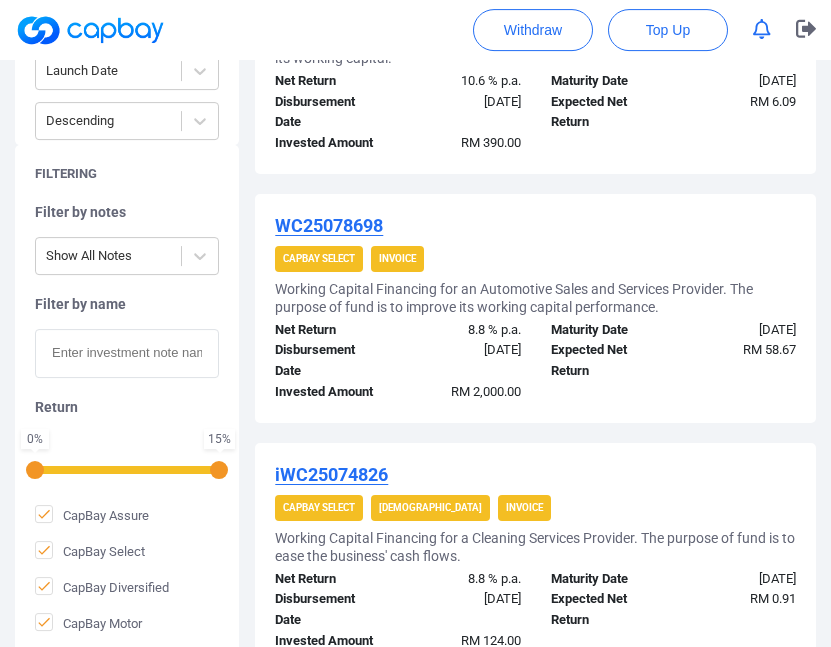 scroll, scrollTop: 2573, scrollLeft: 0, axis: vertical 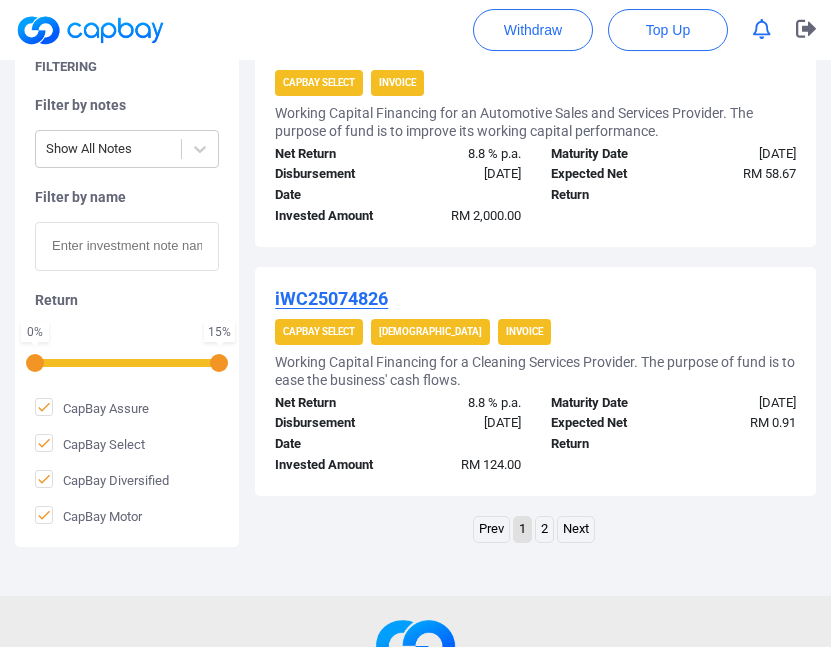 click on "Next" at bounding box center [576, 529] 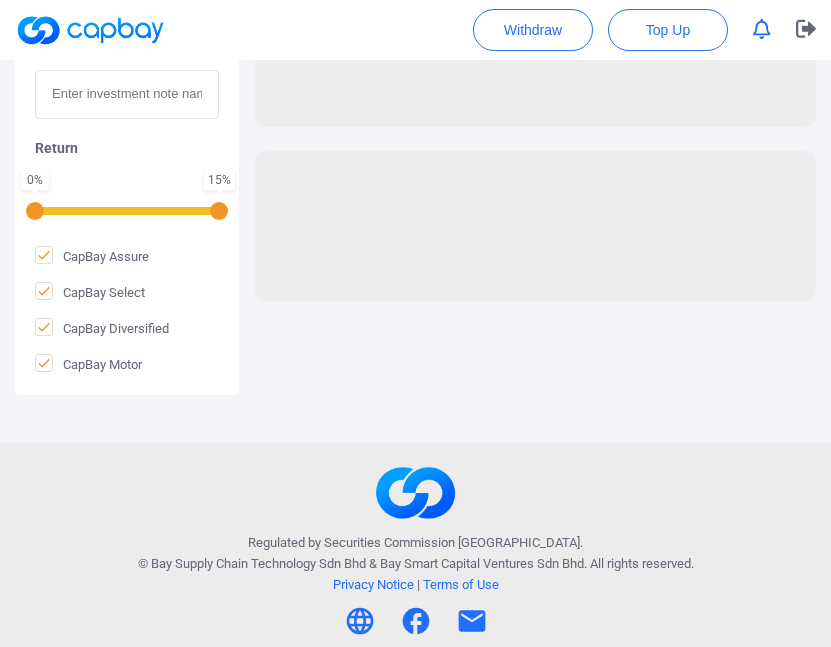 scroll, scrollTop: 798, scrollLeft: 0, axis: vertical 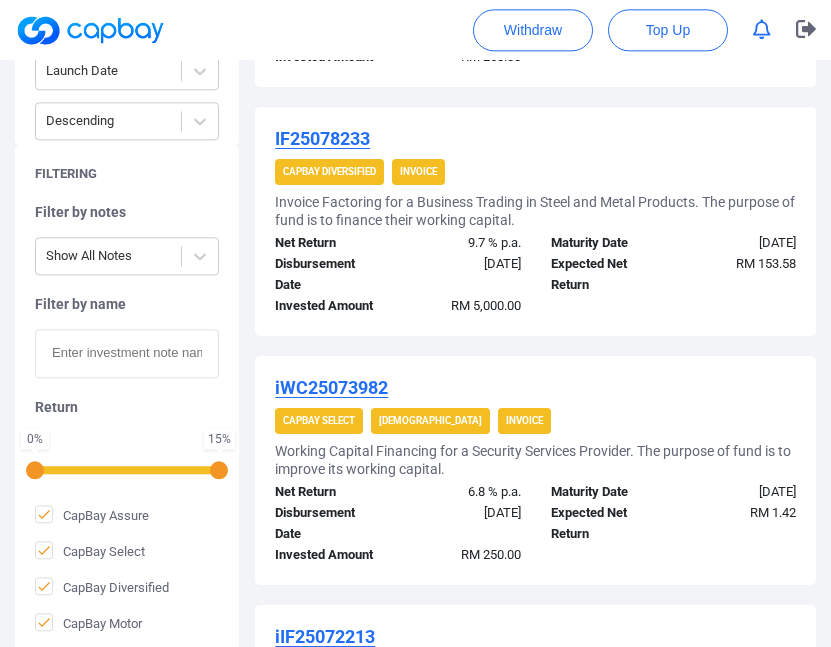 click on "IF25078233" at bounding box center (322, 138) 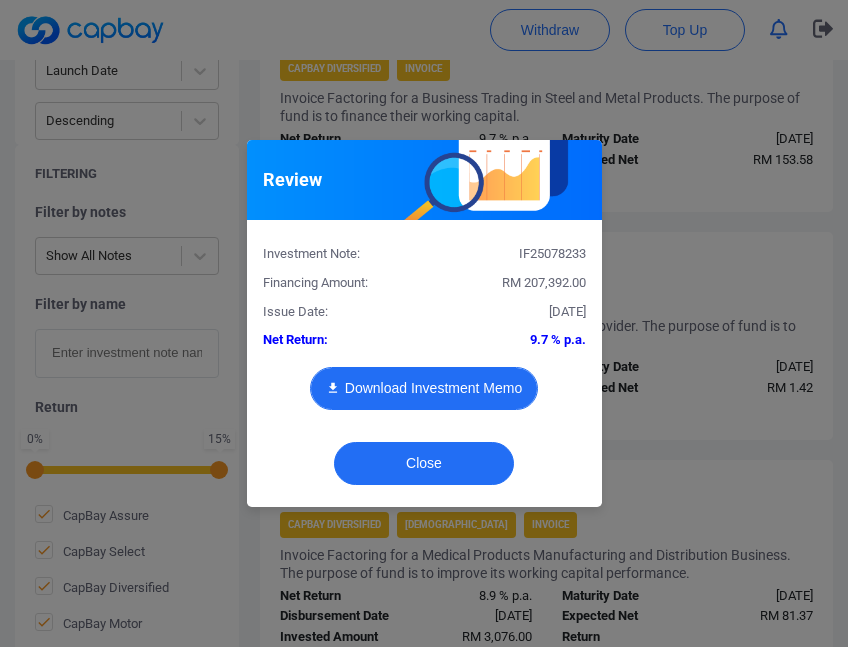 click on "Download Investment Memo" at bounding box center (424, 388) 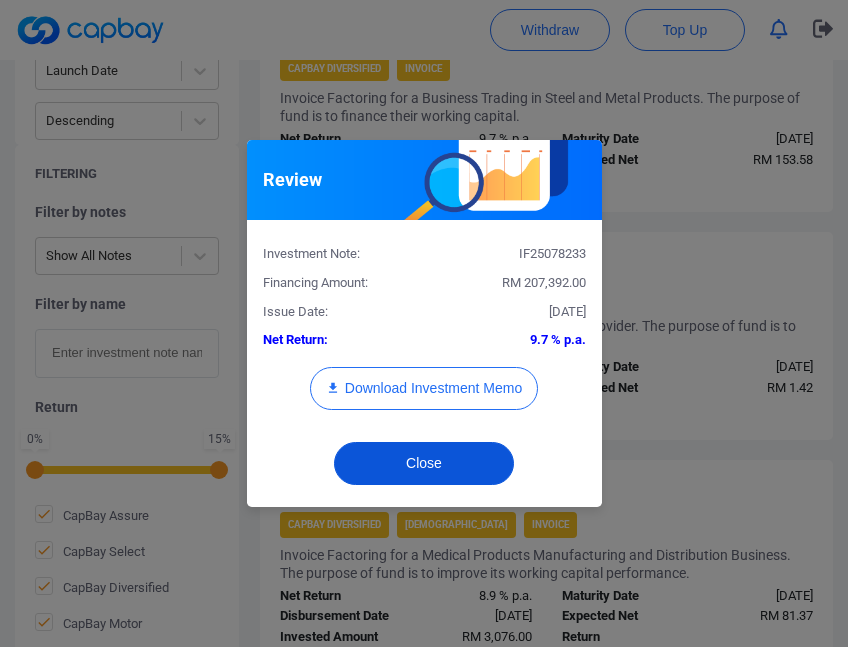 click on "Close" at bounding box center (424, 463) 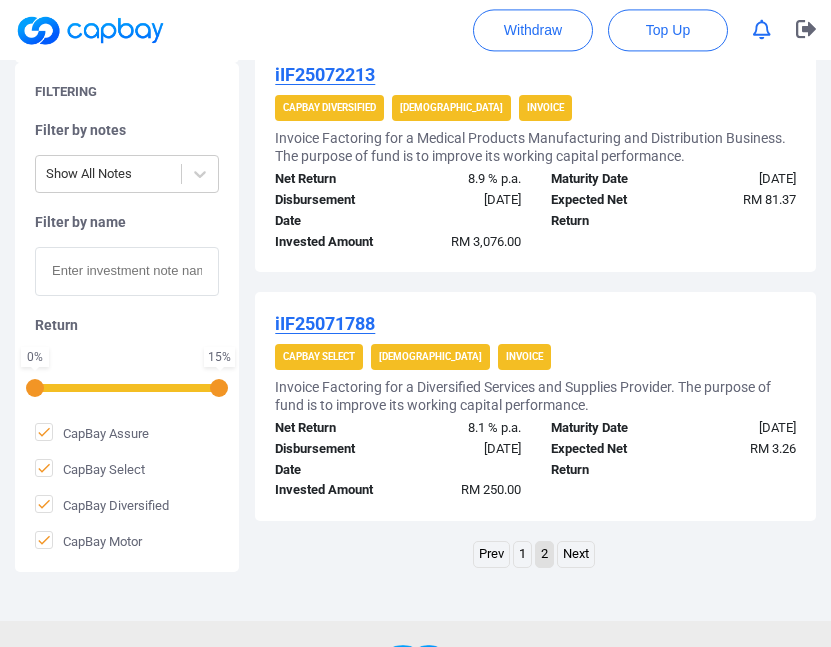 scroll, scrollTop: 2303, scrollLeft: 0, axis: vertical 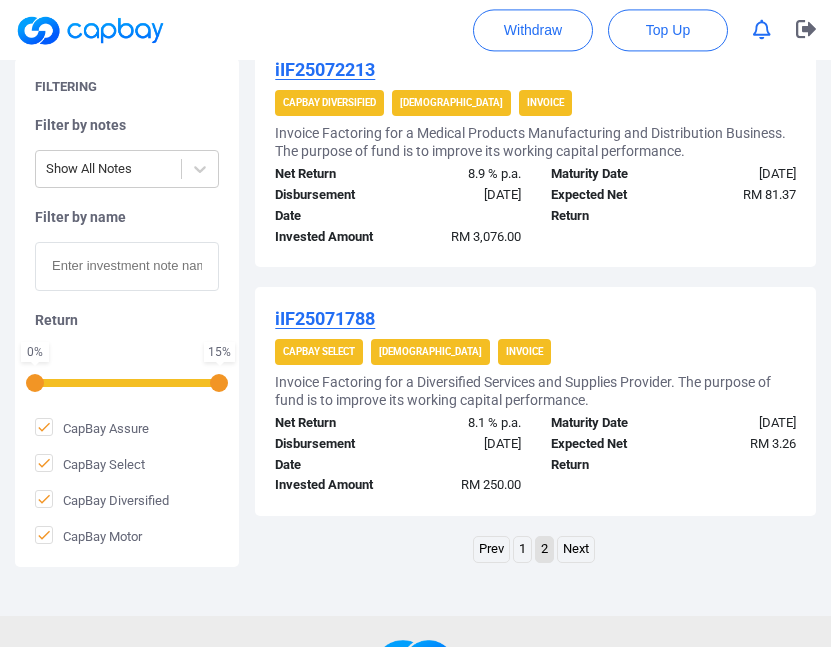 click on "iIF25072213" at bounding box center (325, 69) 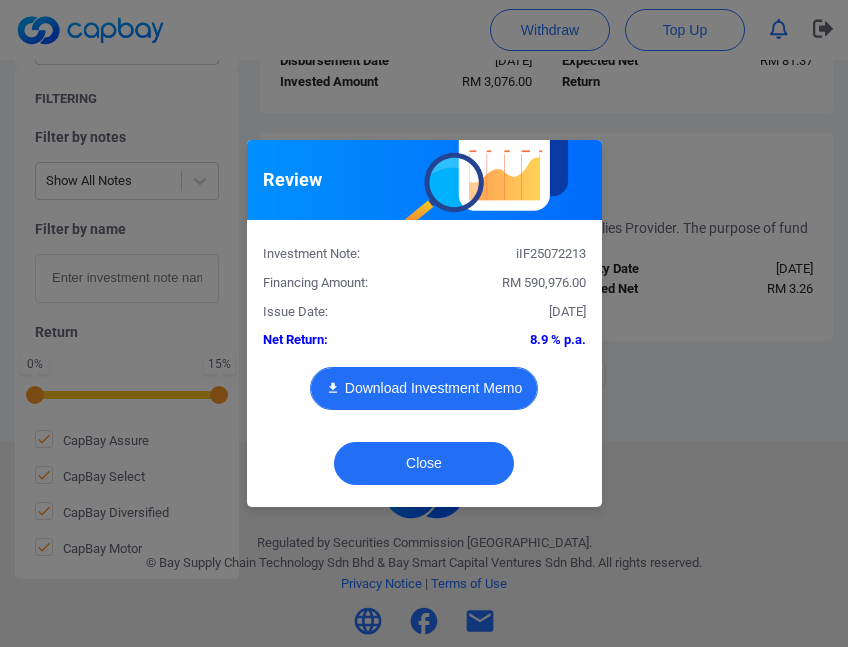 click on "Download Investment Memo" at bounding box center (424, 388) 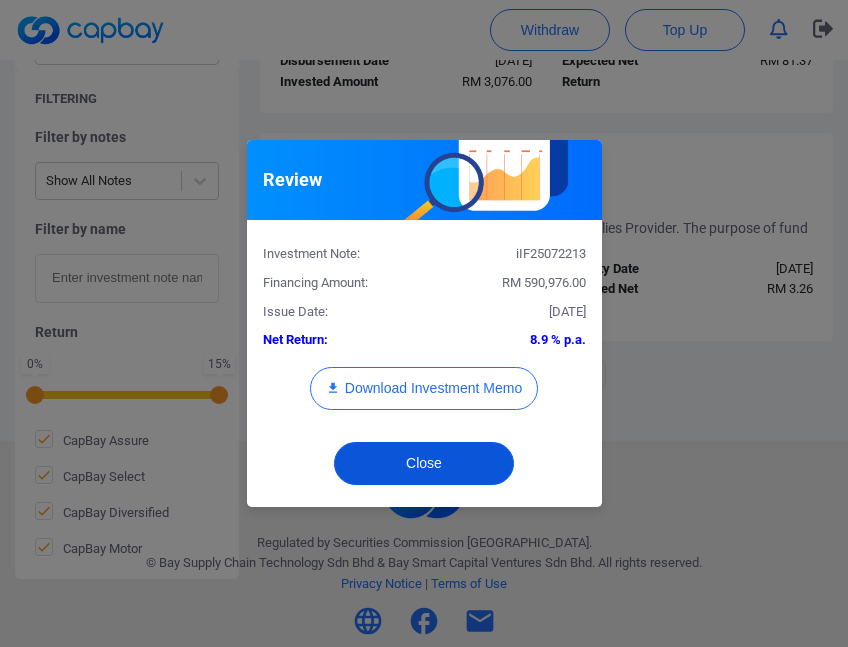 click on "Close" at bounding box center (424, 463) 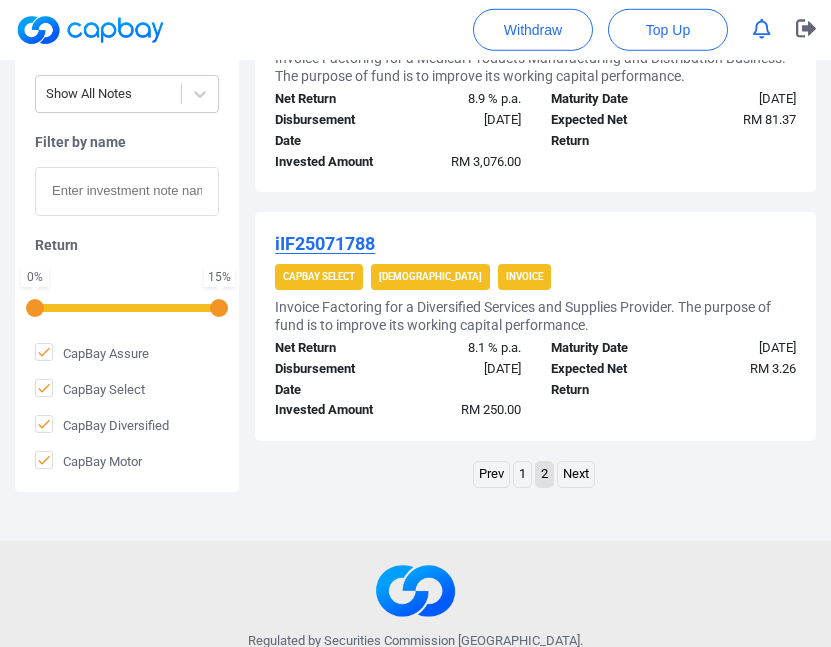 scroll, scrollTop: 2388, scrollLeft: 0, axis: vertical 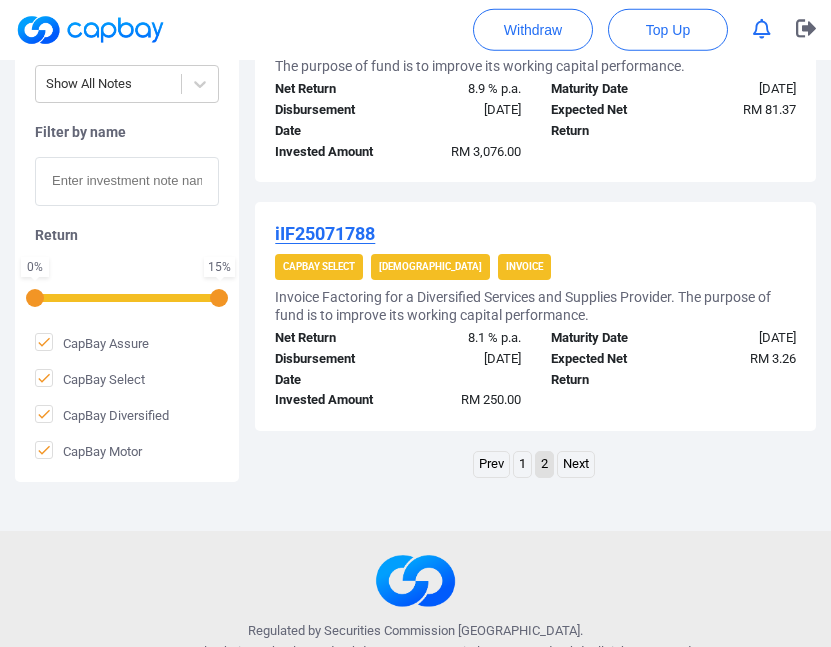 click on "Next" at bounding box center [576, 464] 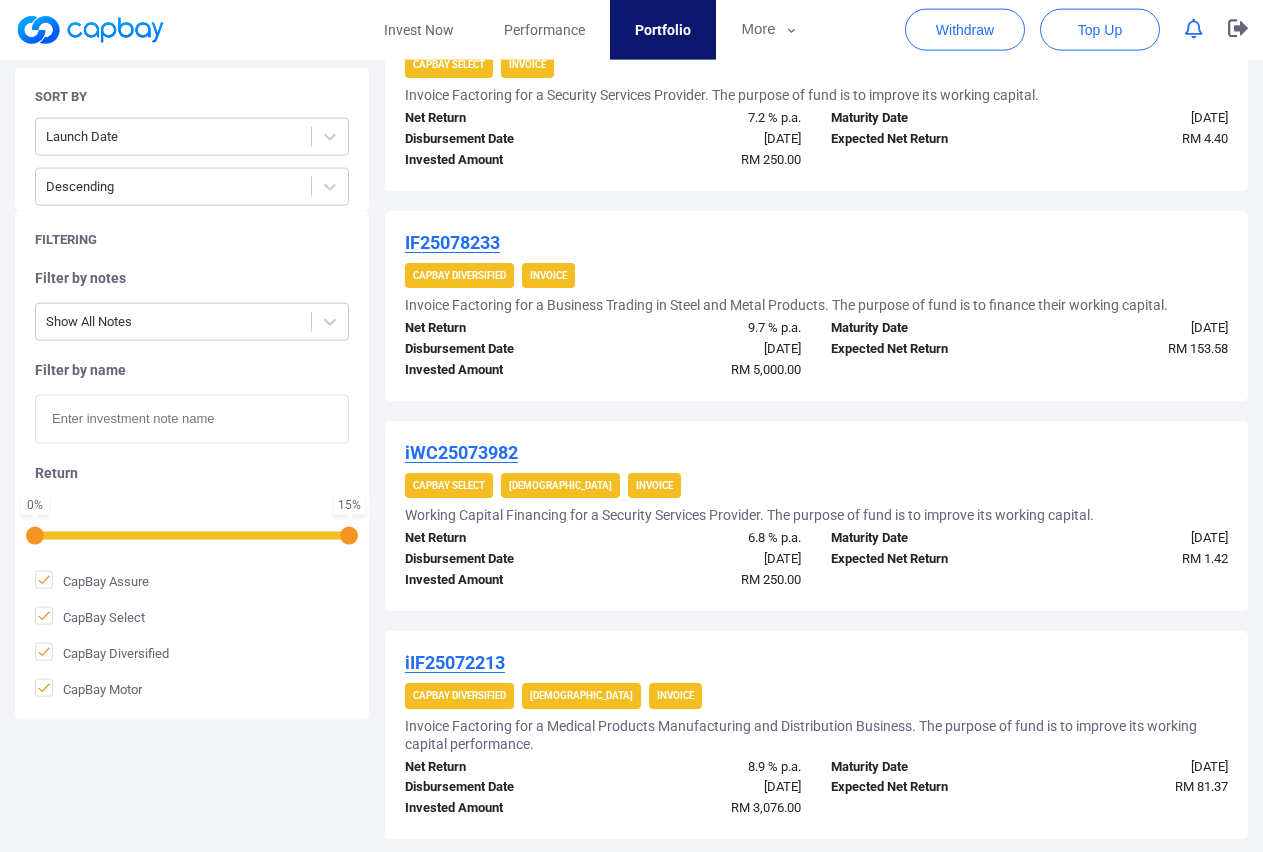 scroll, scrollTop: 1376, scrollLeft: 0, axis: vertical 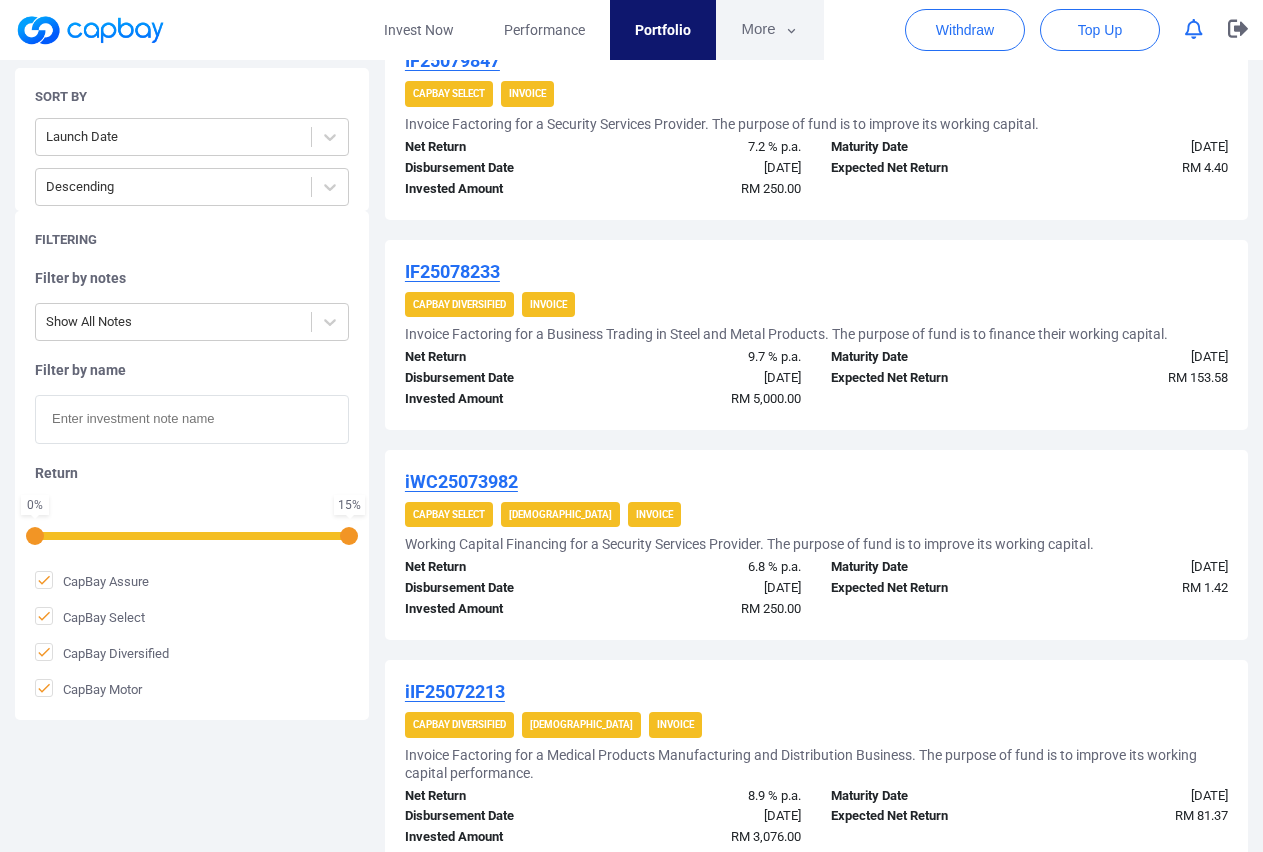 click on "More" at bounding box center (769, 30) 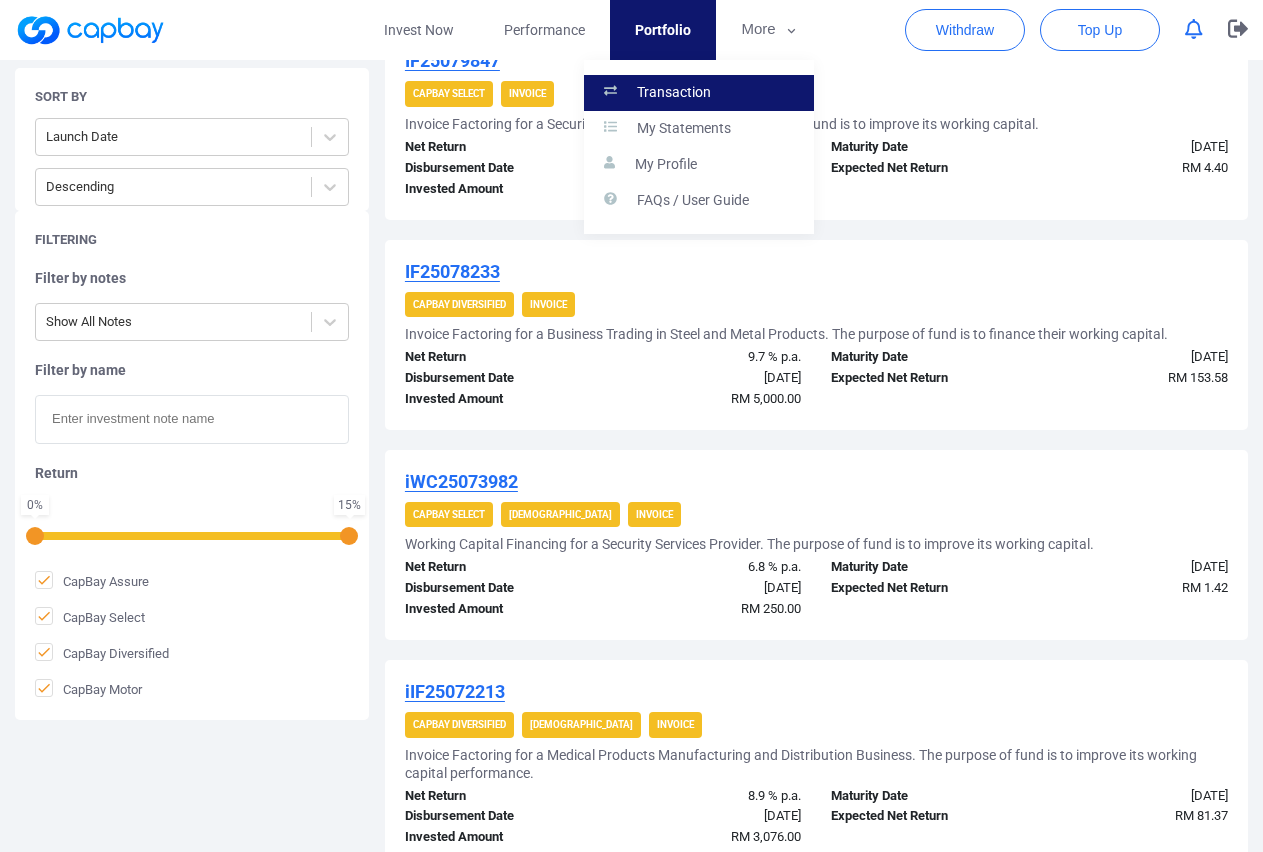 click on "Transaction" at bounding box center (674, 93) 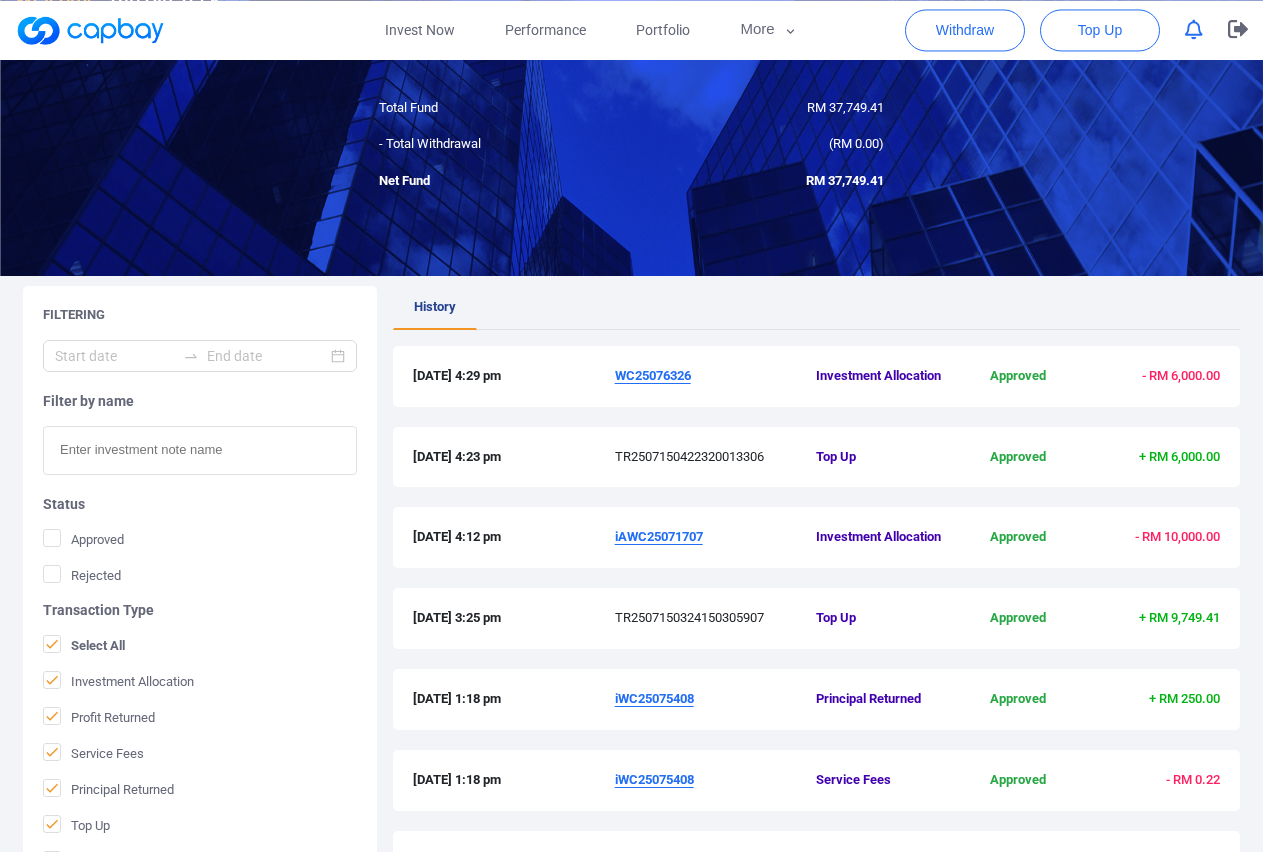 scroll, scrollTop: 408, scrollLeft: 0, axis: vertical 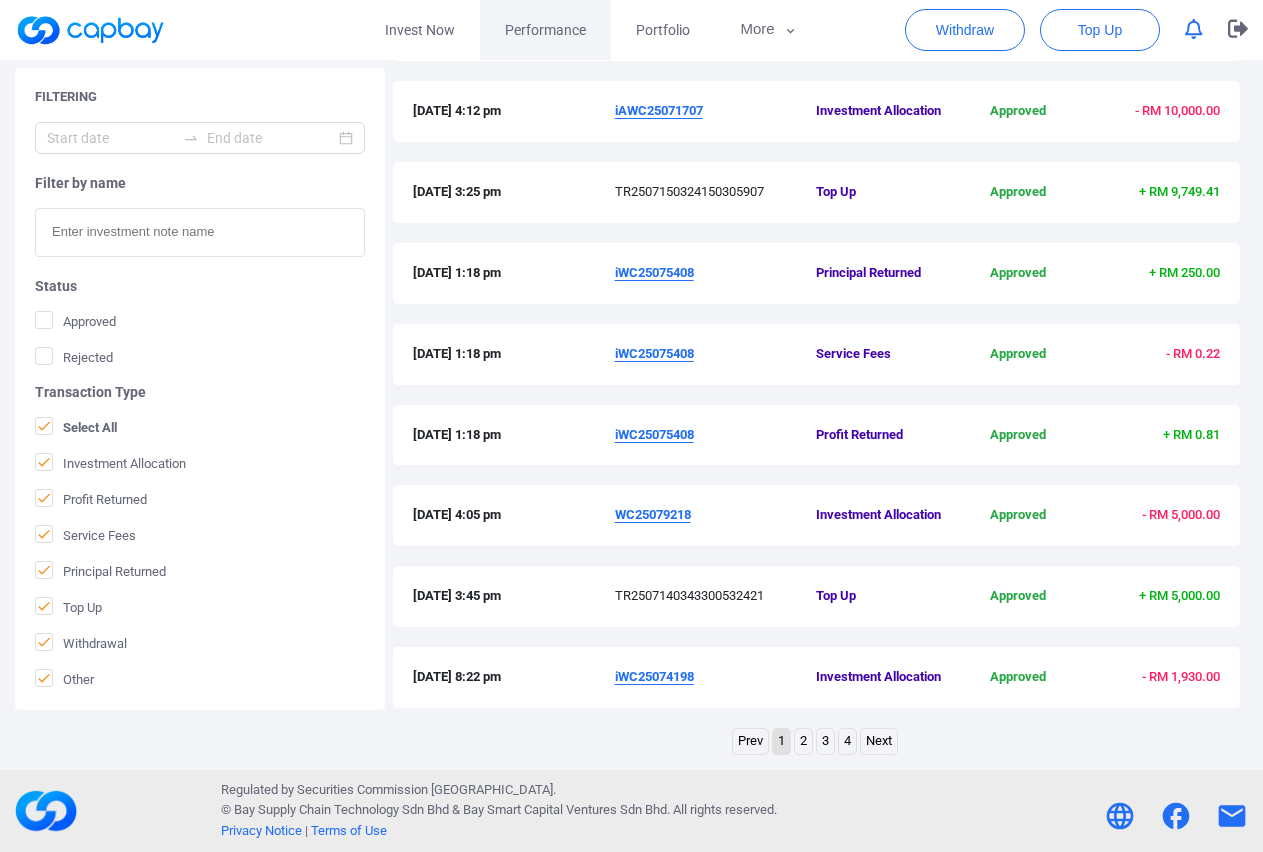 click on "Performance" at bounding box center (545, 30) 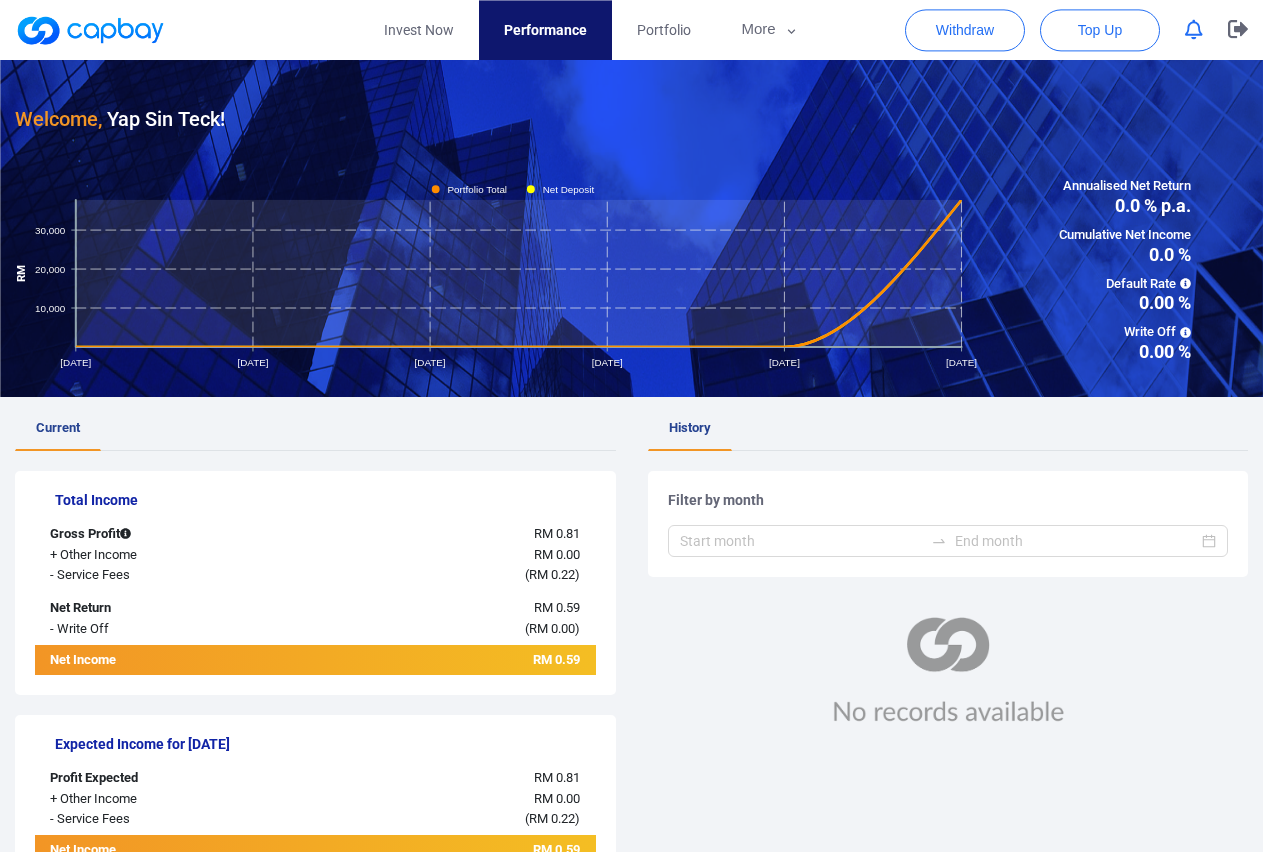 scroll, scrollTop: 0, scrollLeft: 0, axis: both 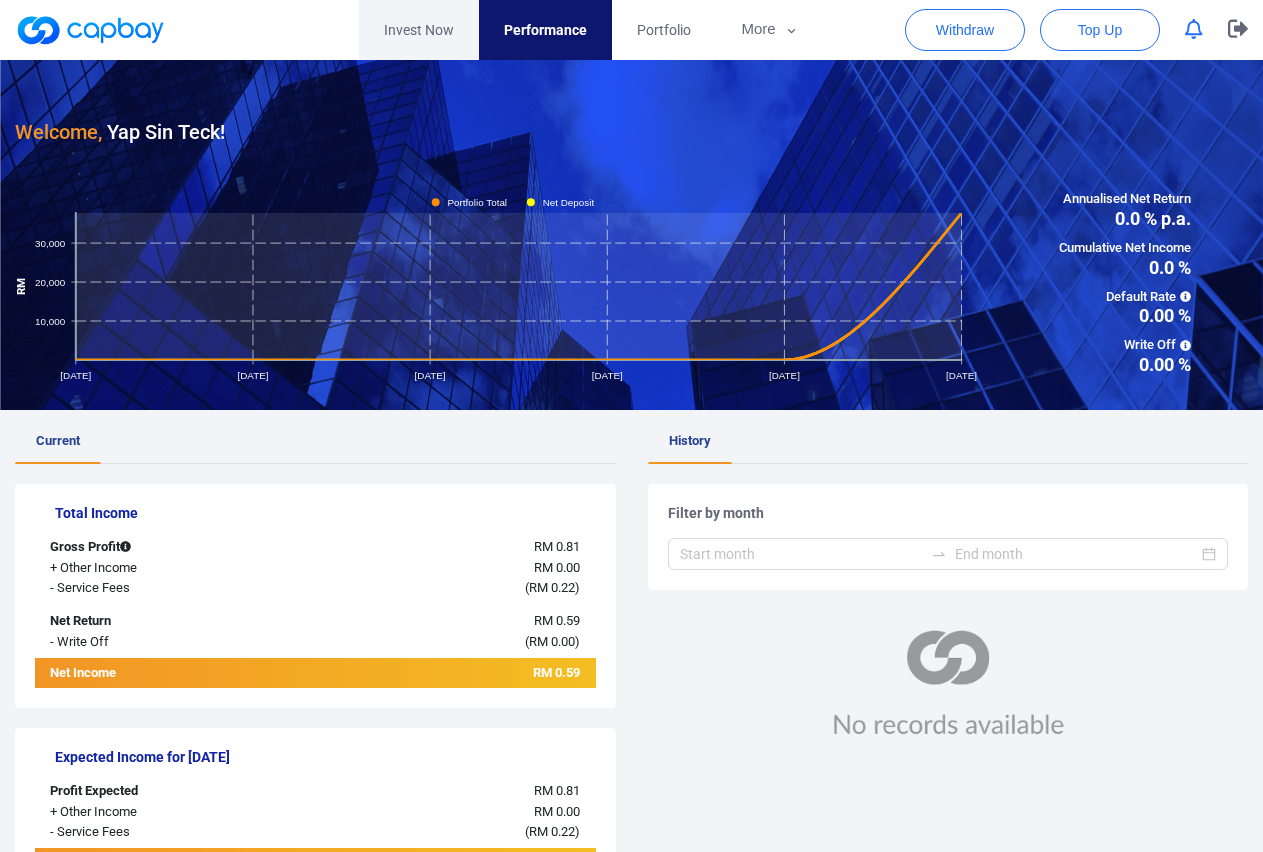 click on "Invest Now" at bounding box center [419, 30] 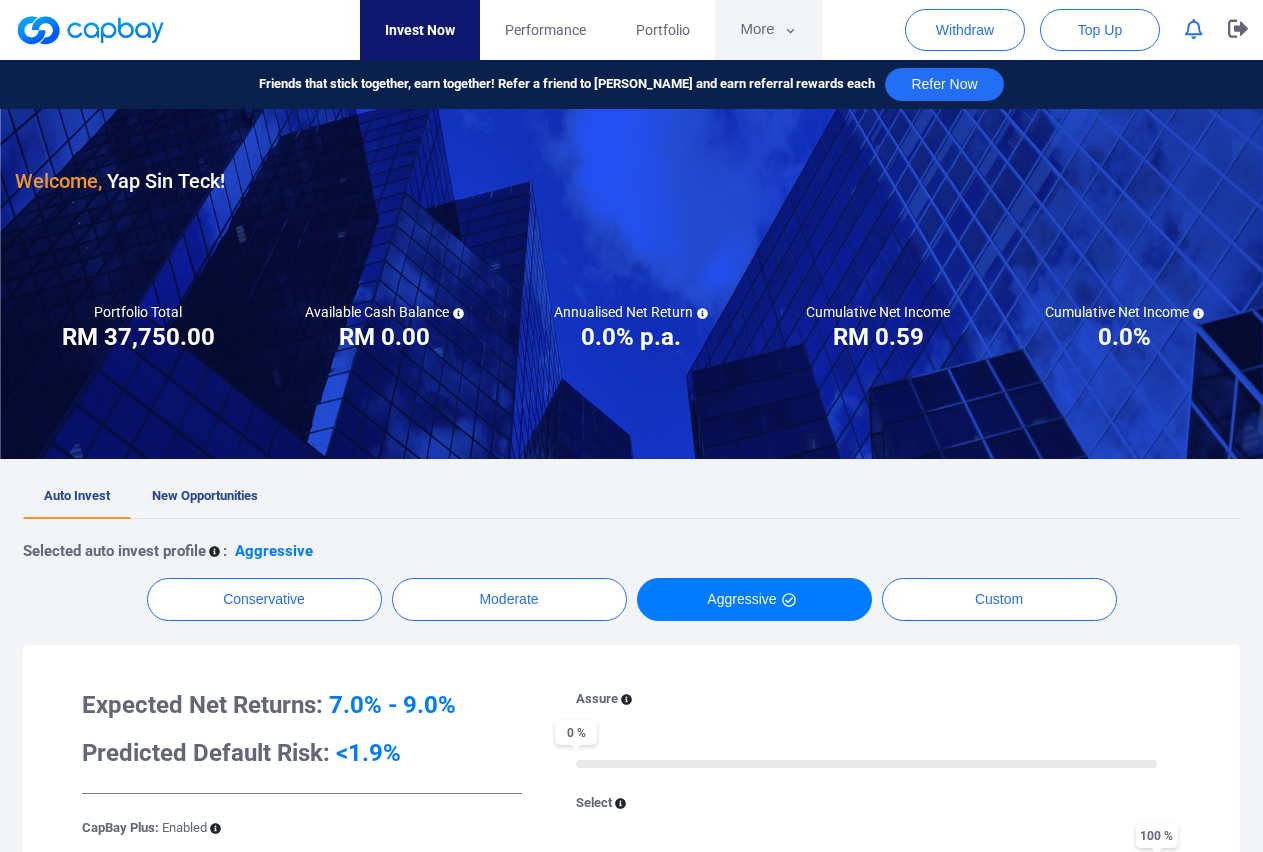 click 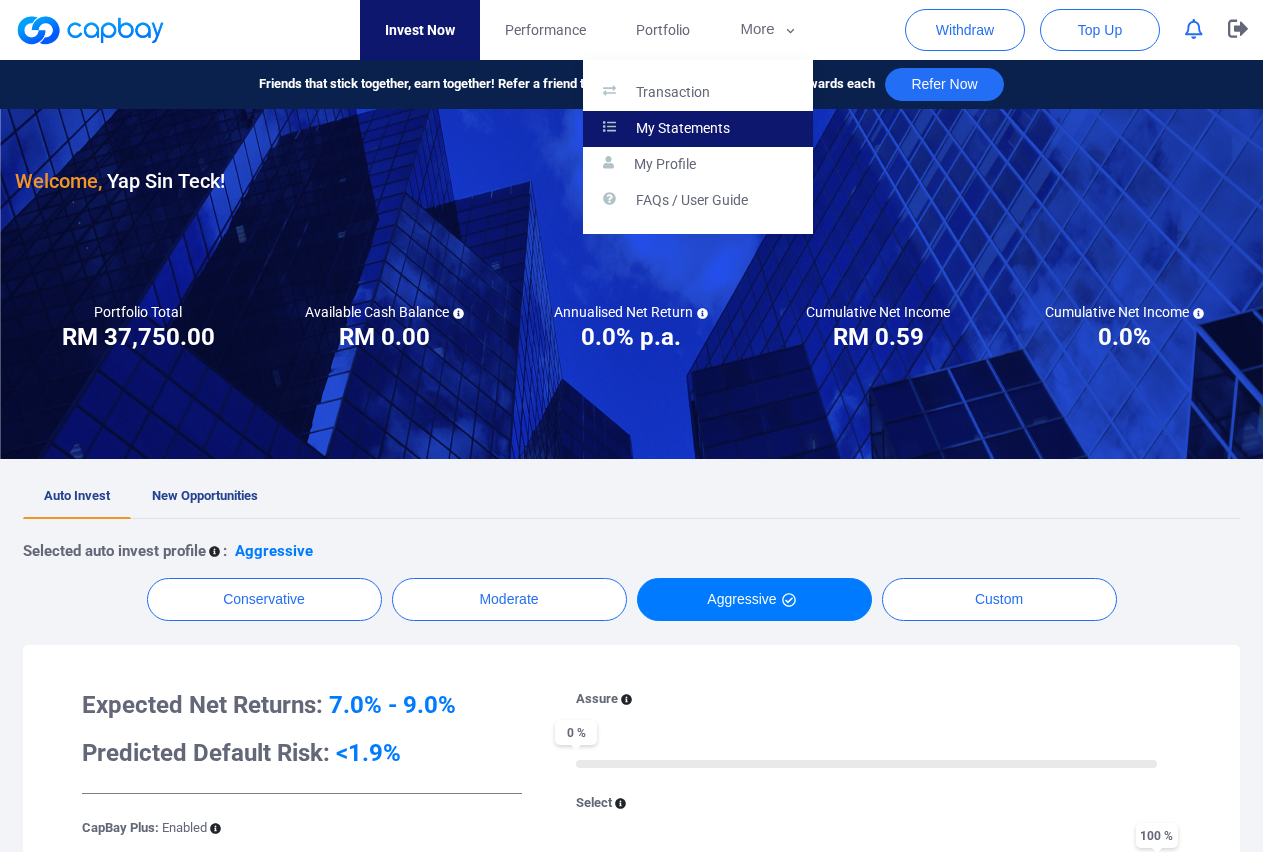click on "My Statements" at bounding box center [683, 129] 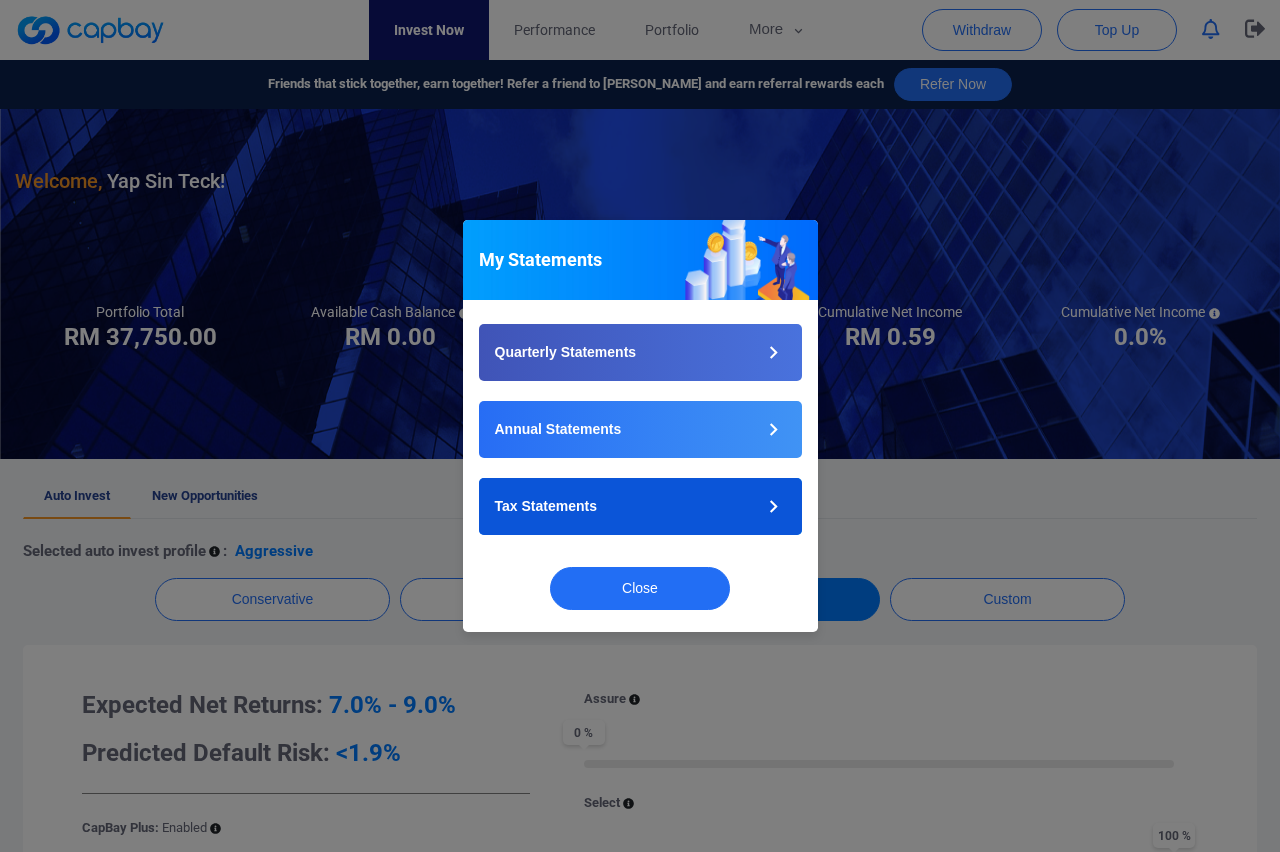 click 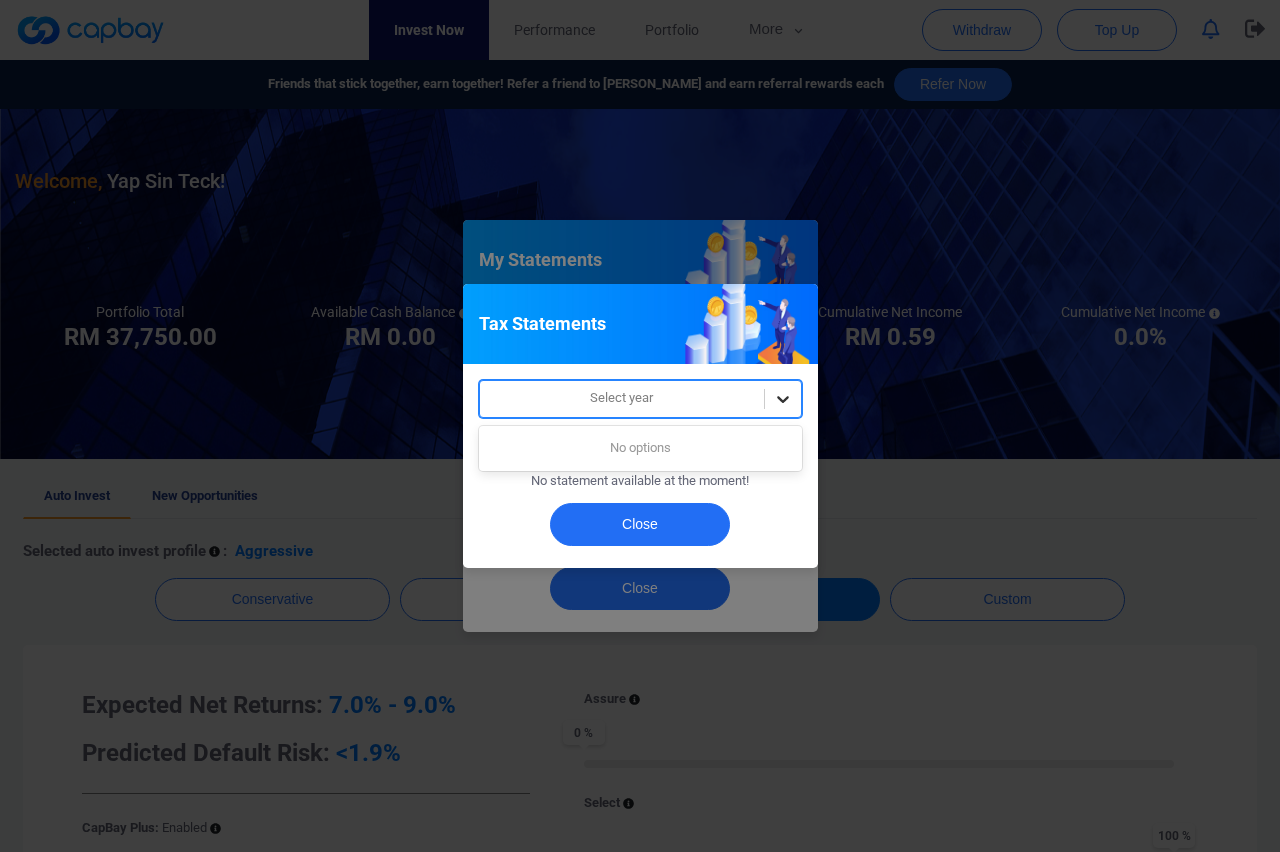 click 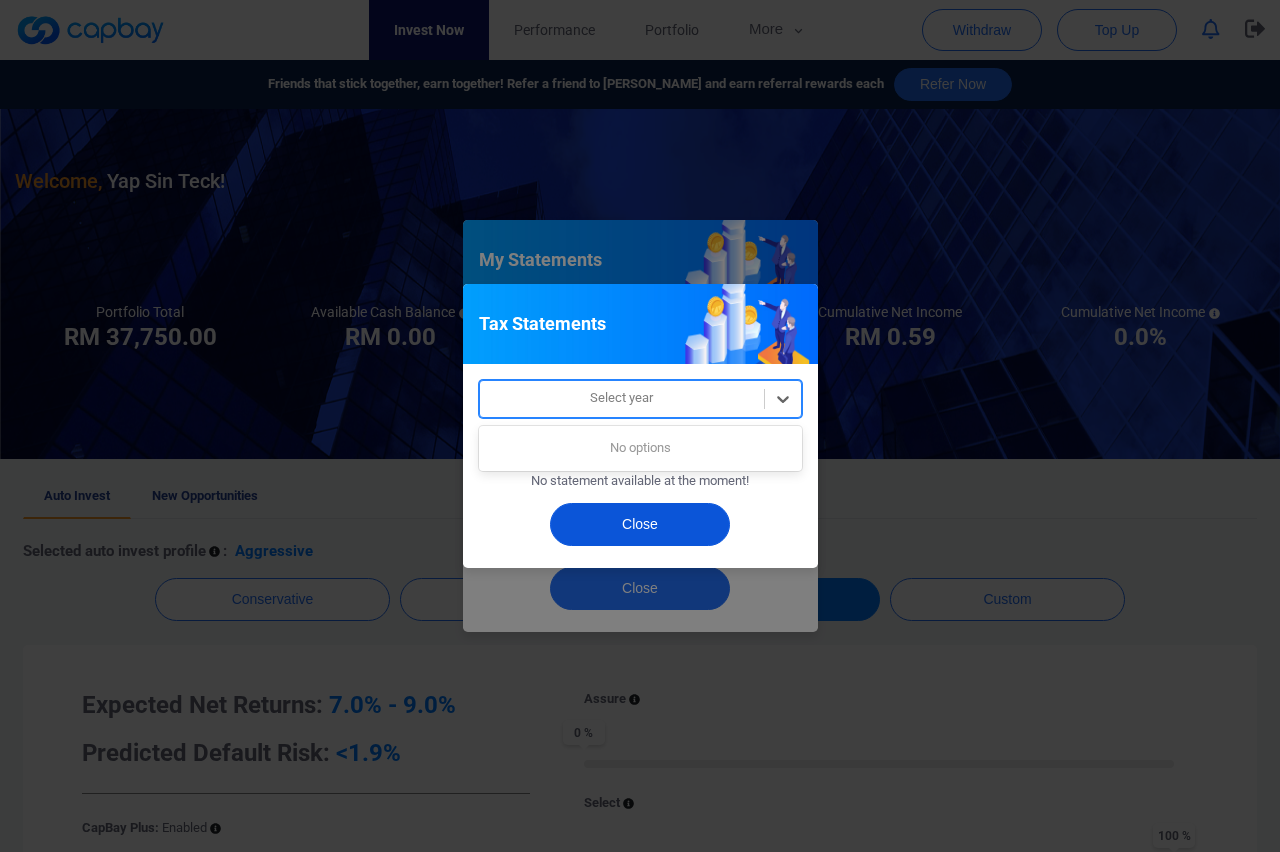 click on "Close" at bounding box center [640, 524] 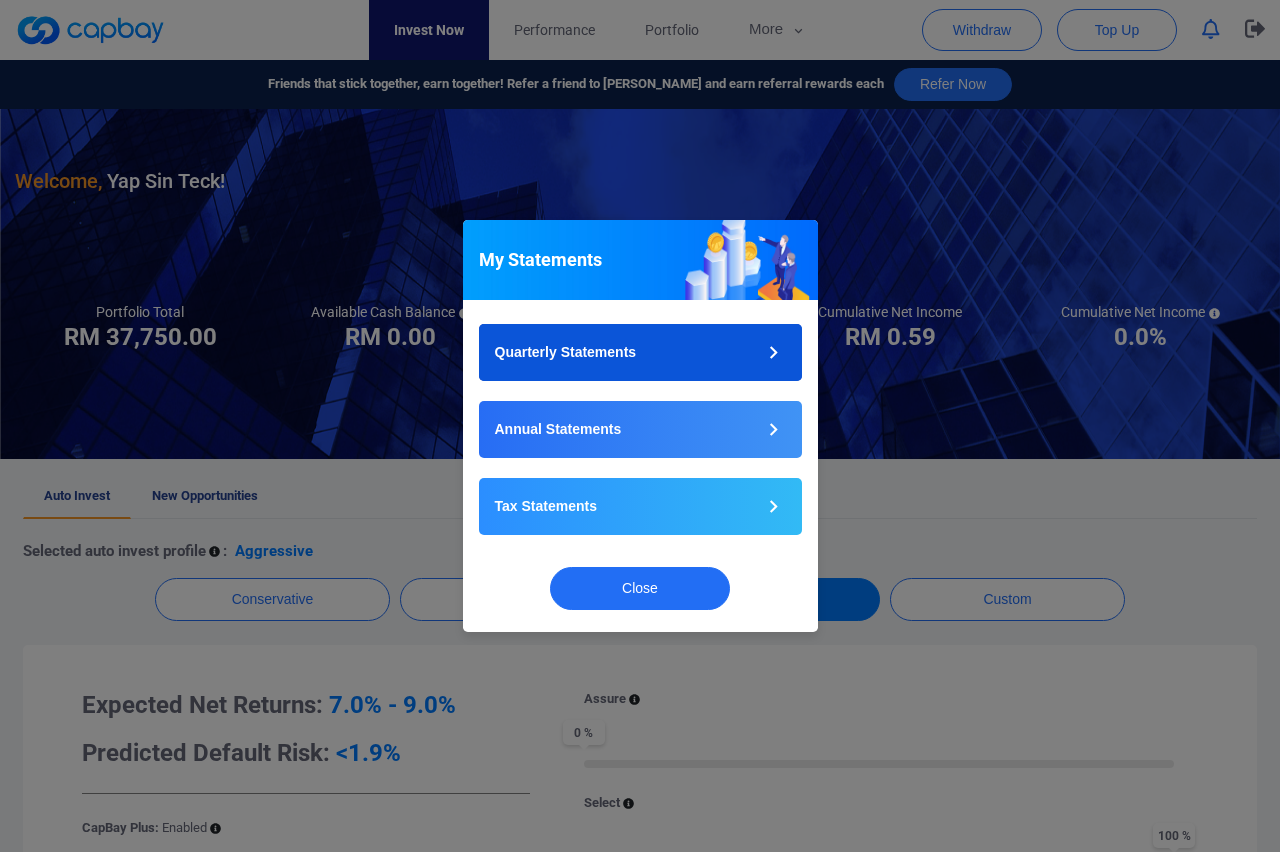 click 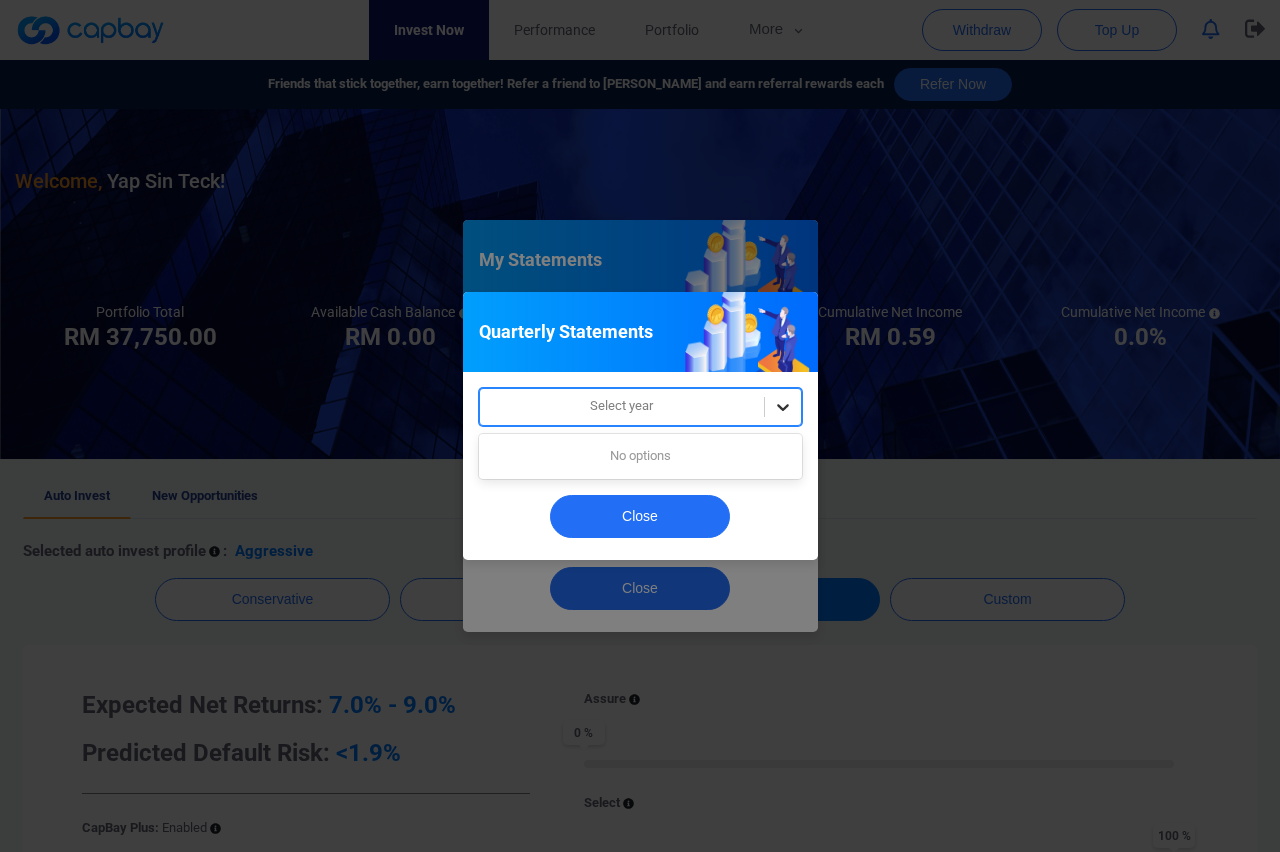 click 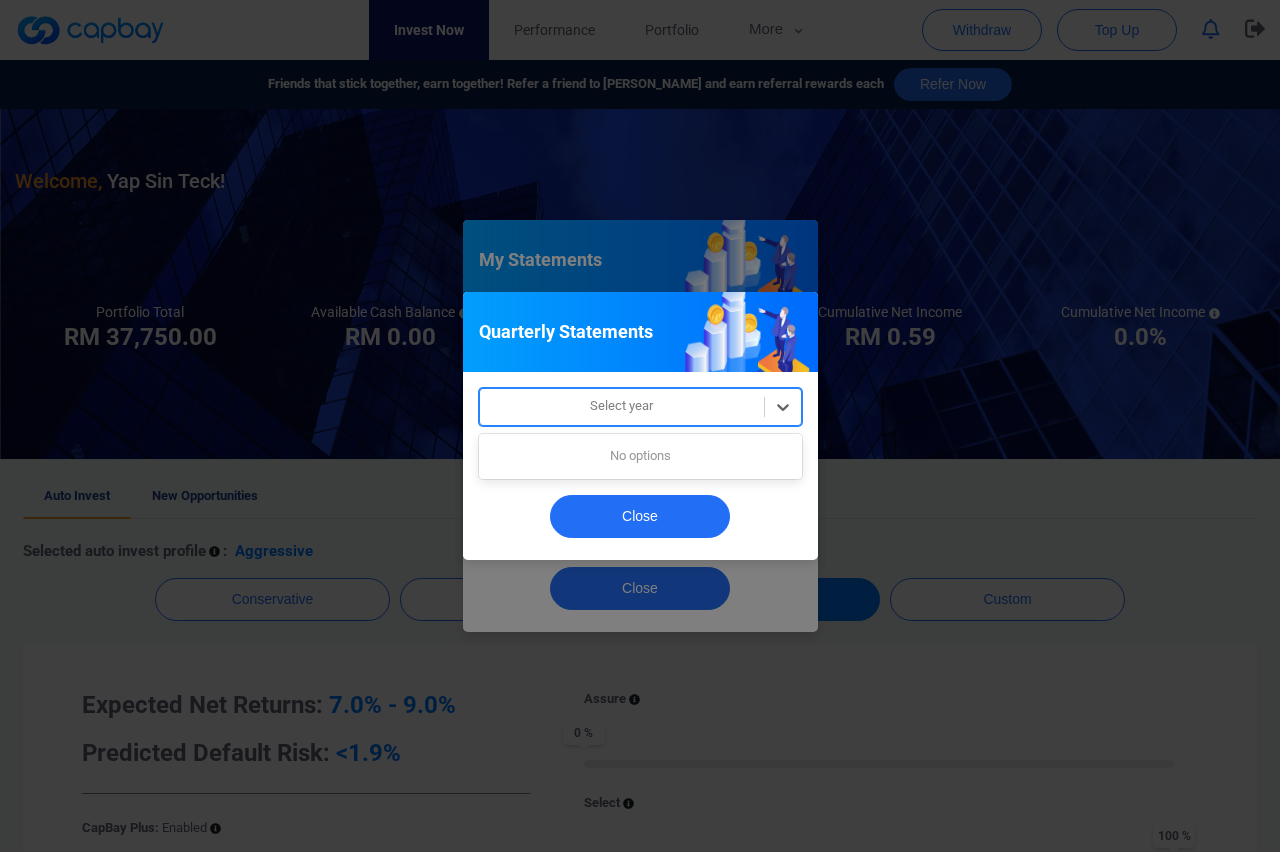 click at bounding box center [622, 406] 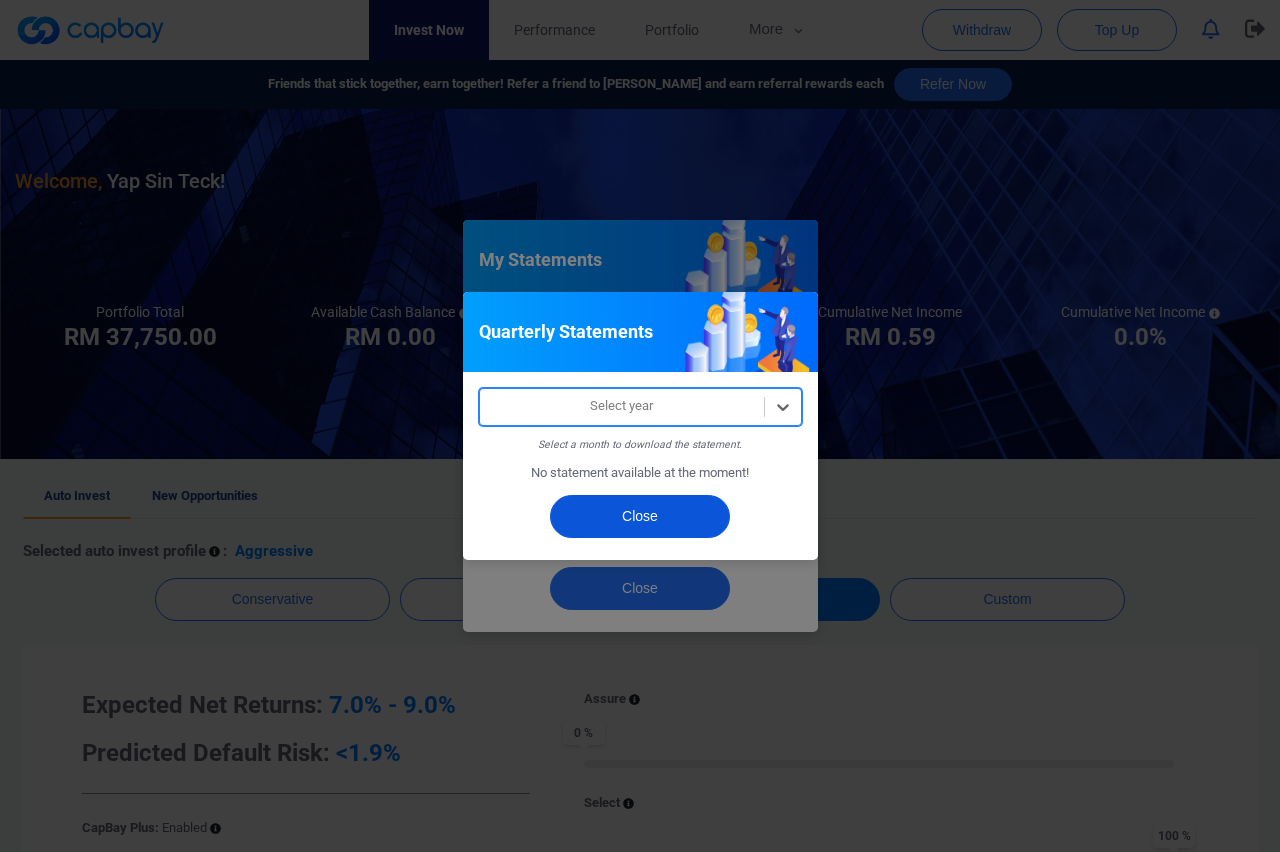click on "Close" at bounding box center [640, 516] 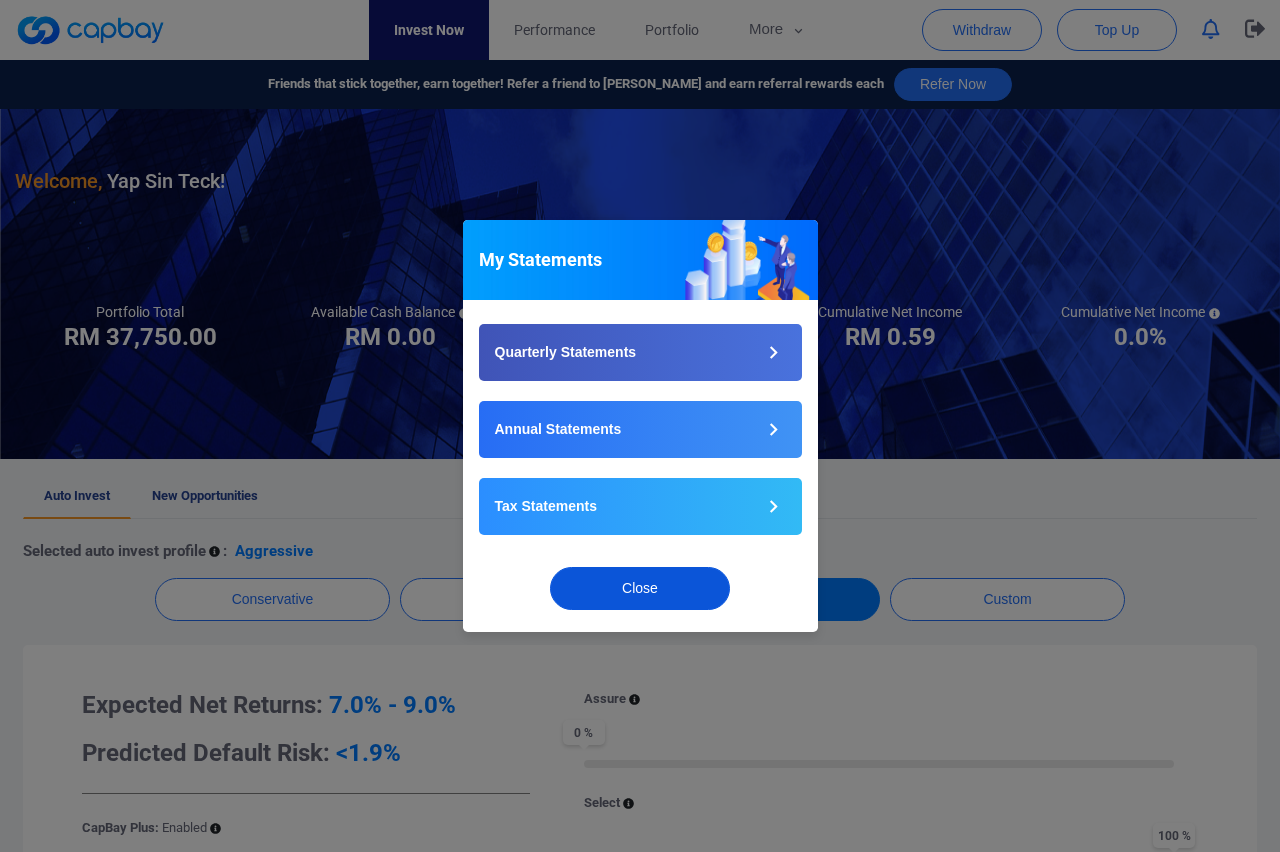 click on "Close" at bounding box center (640, 588) 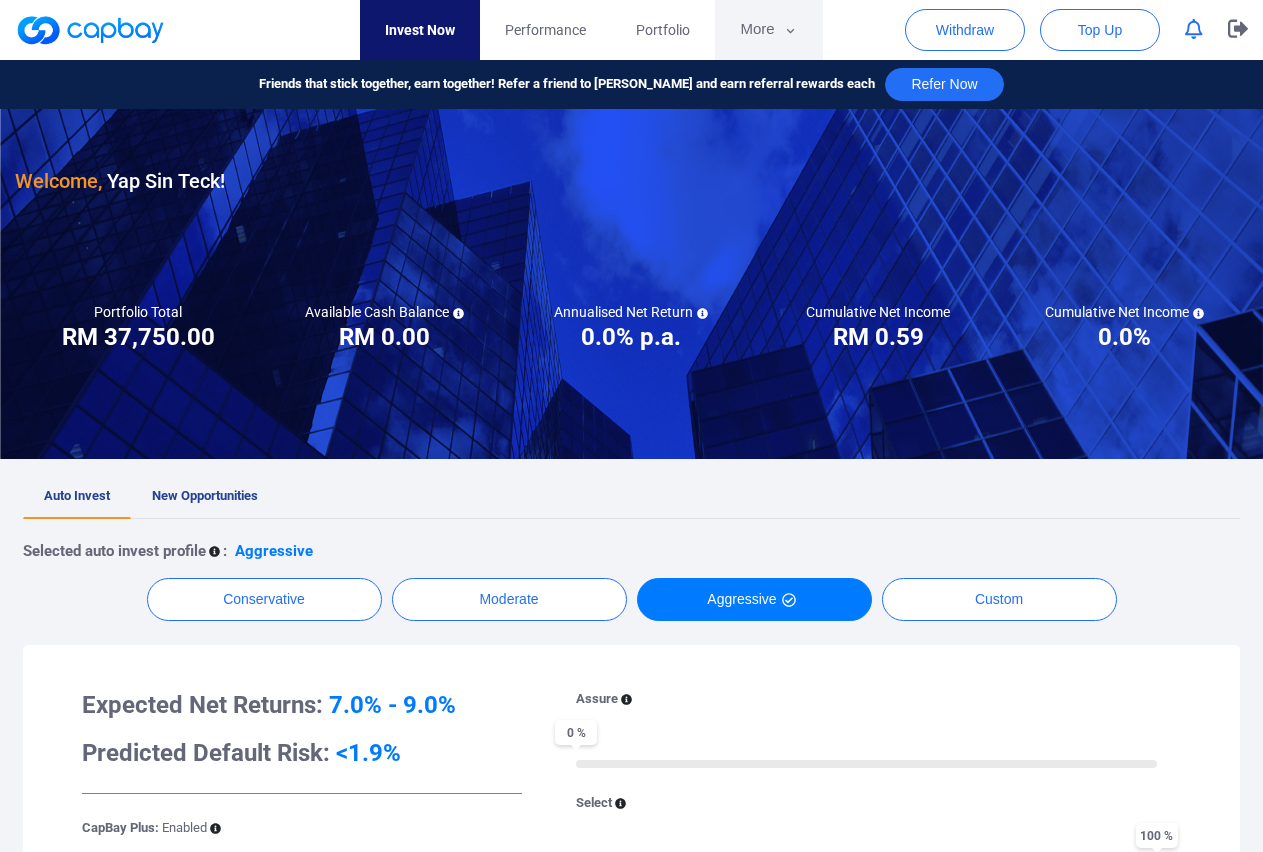 click 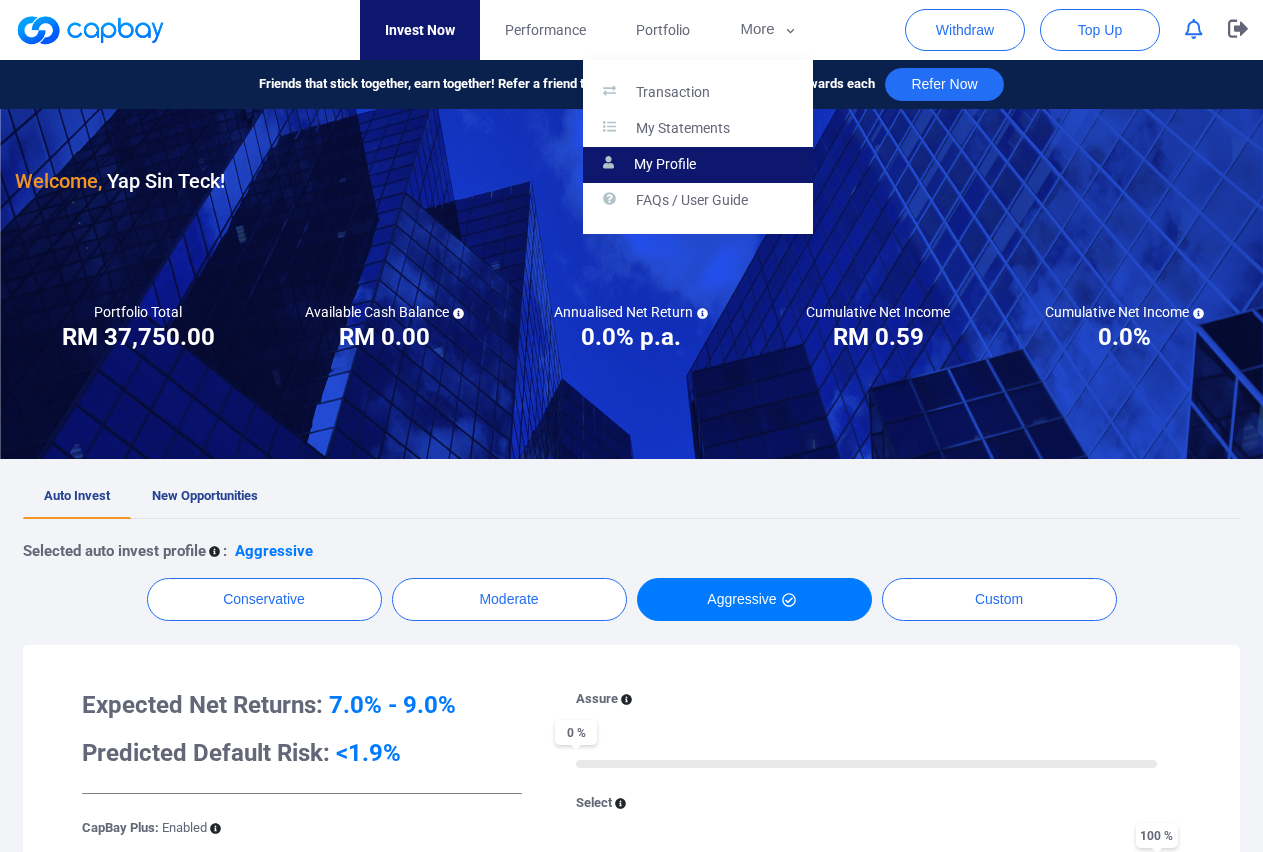 click on "My Profile" at bounding box center [665, 165] 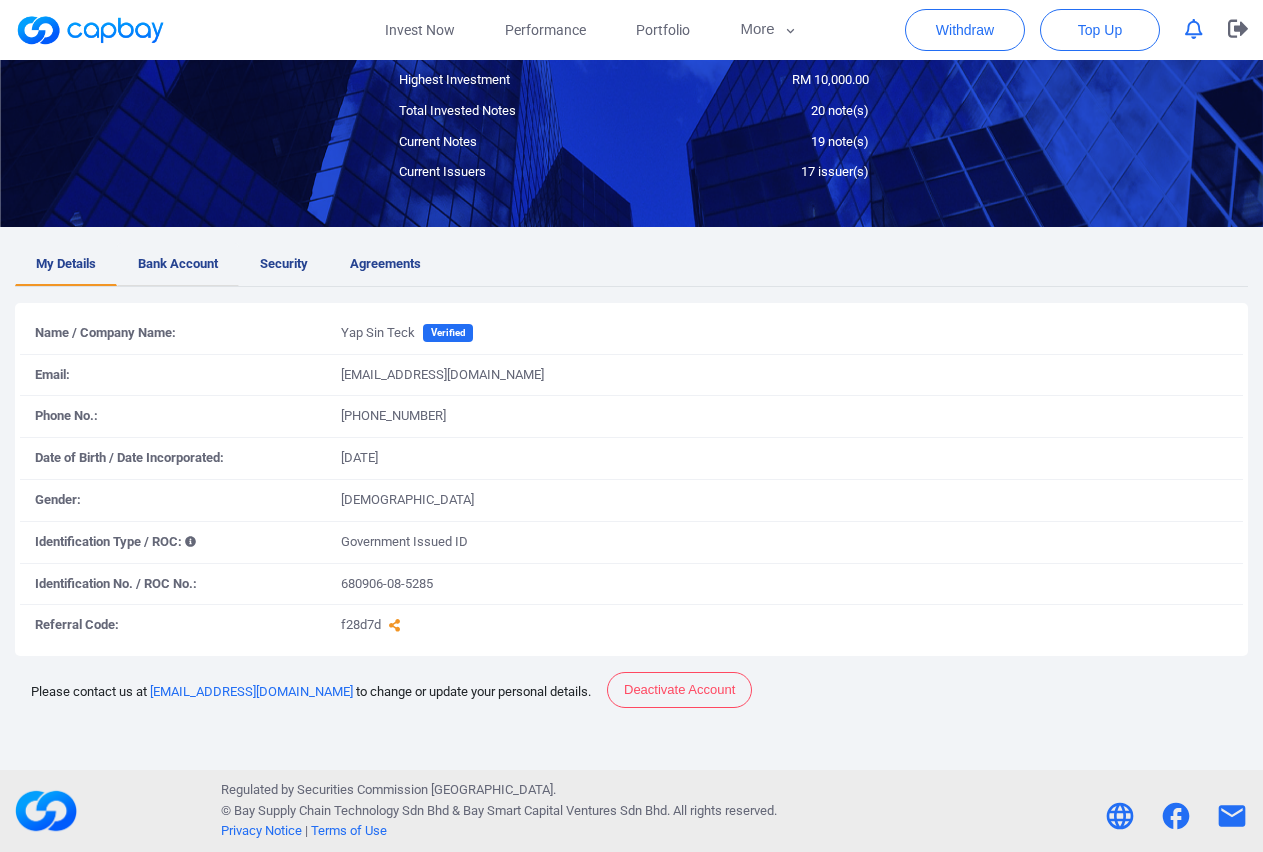 click on "Bank Account" at bounding box center [178, 264] 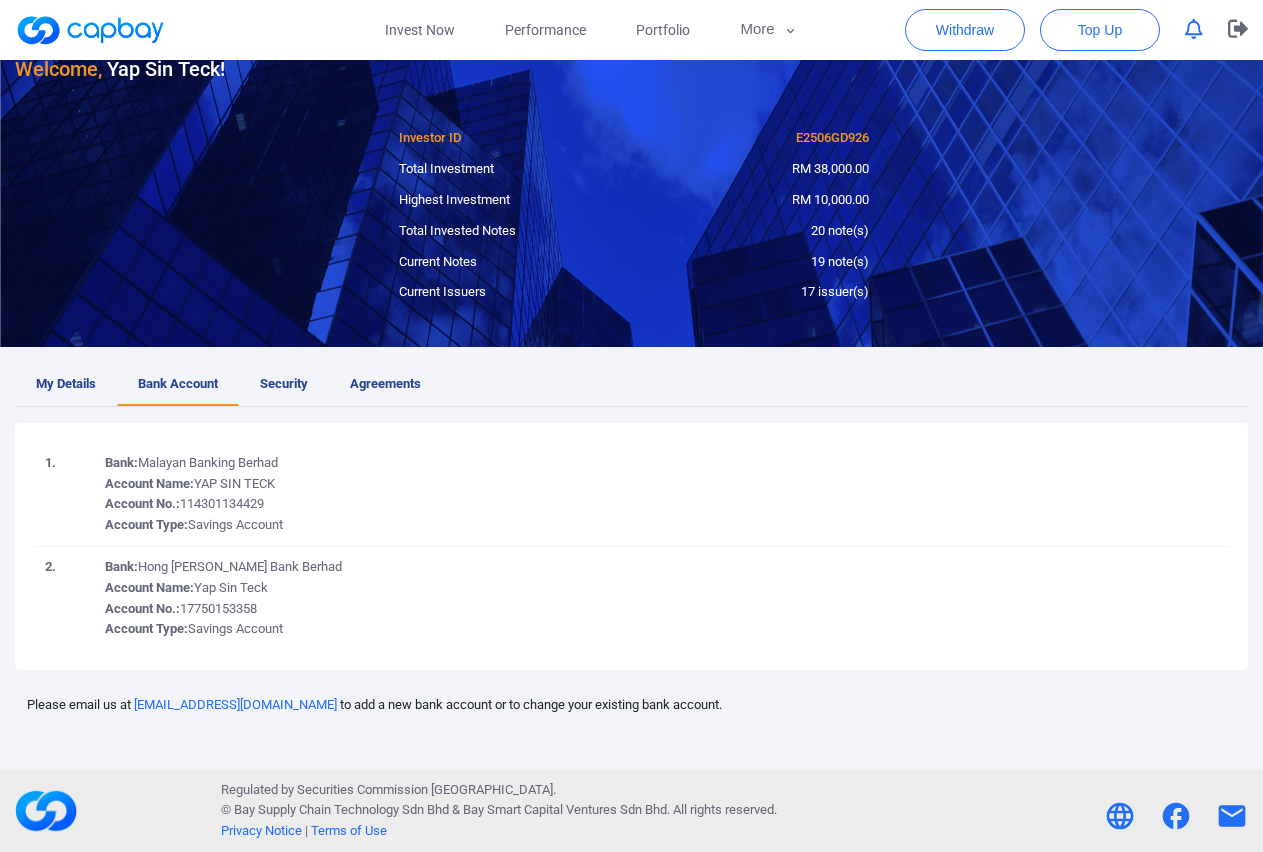 scroll, scrollTop: 63, scrollLeft: 0, axis: vertical 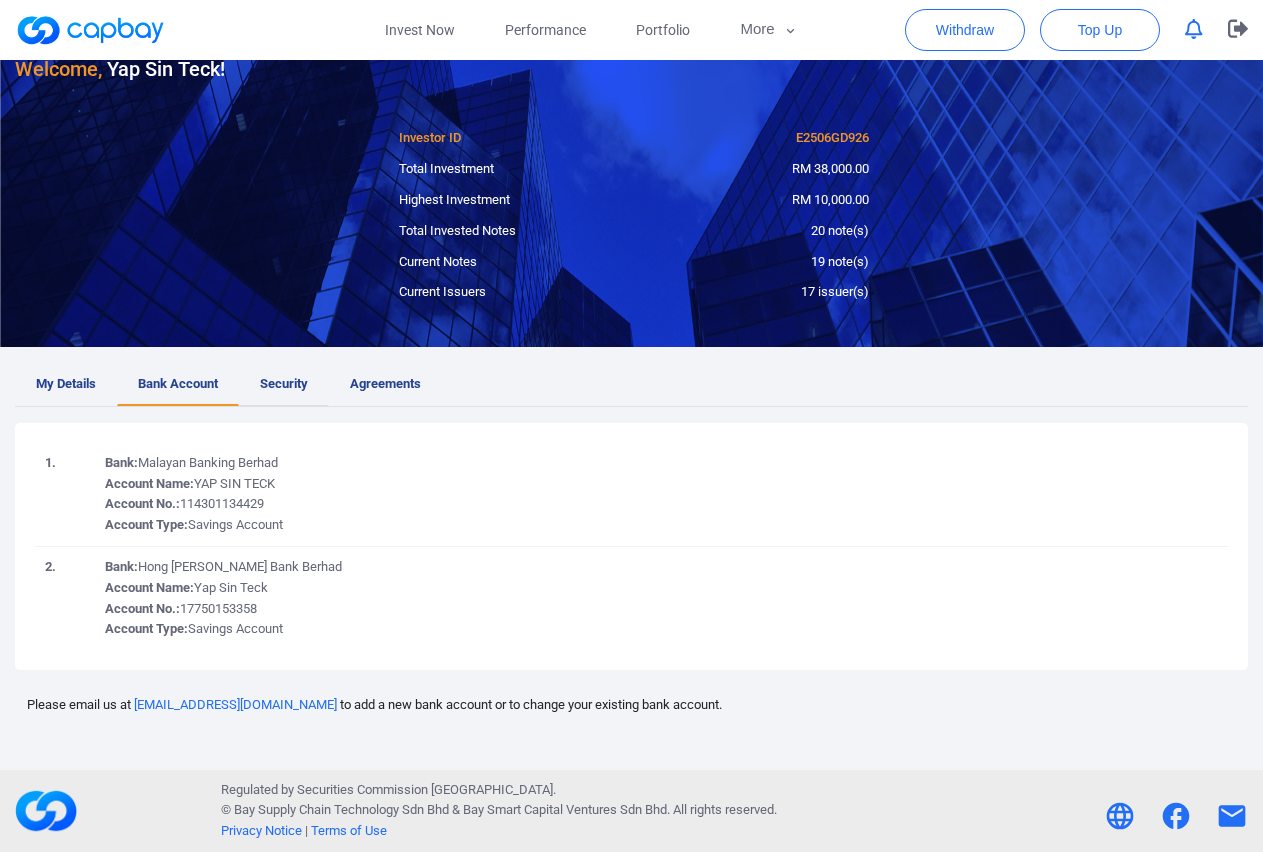 click on "Security" at bounding box center (284, 384) 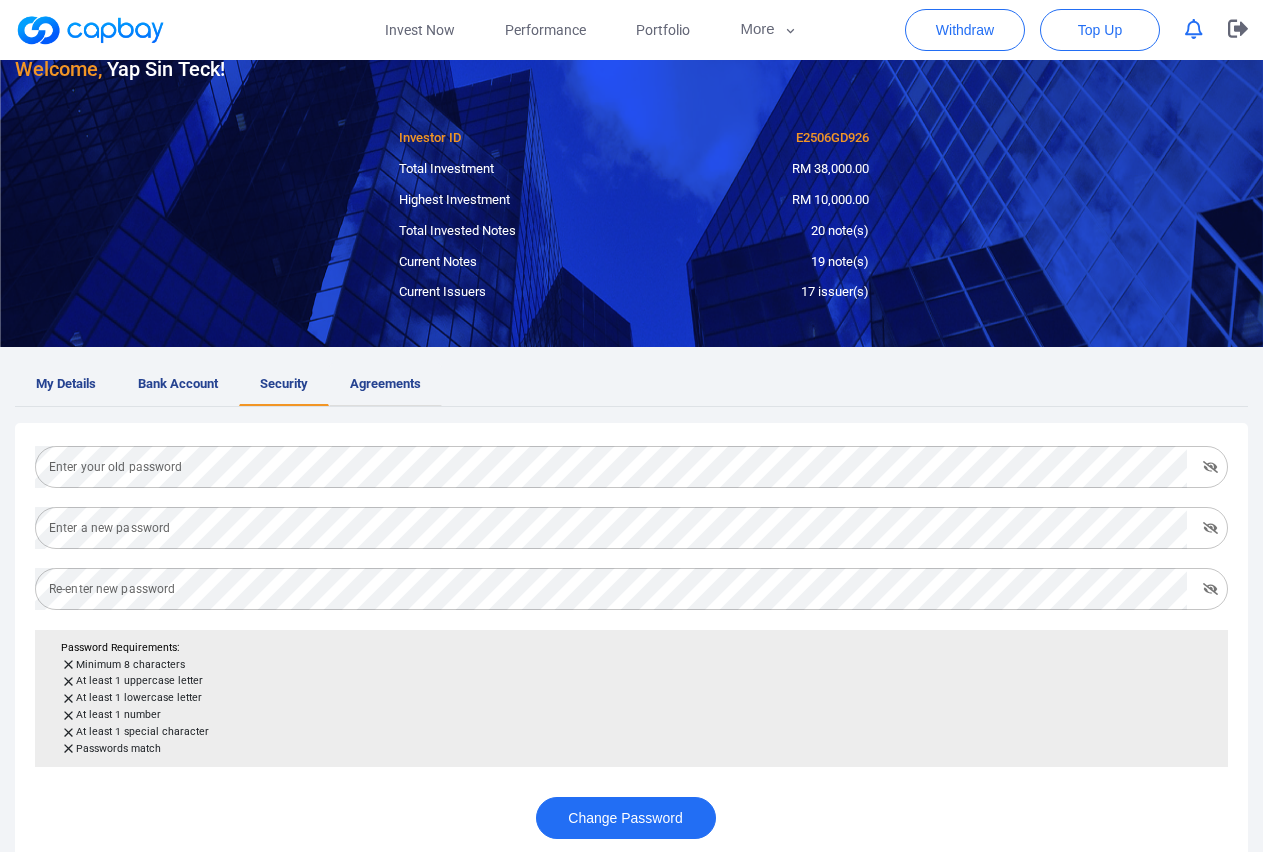click on "Agreements" at bounding box center (385, 384) 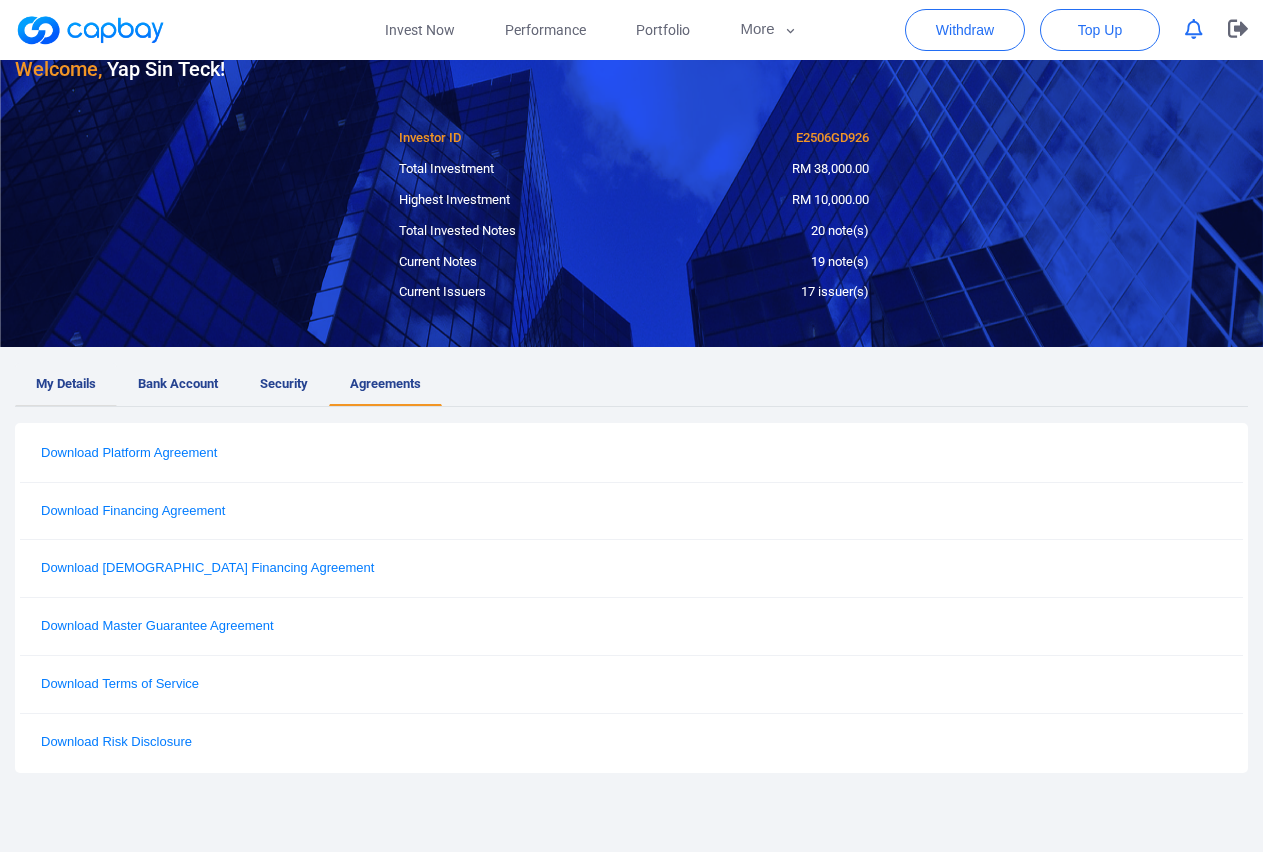 click on "My Details" at bounding box center (66, 384) 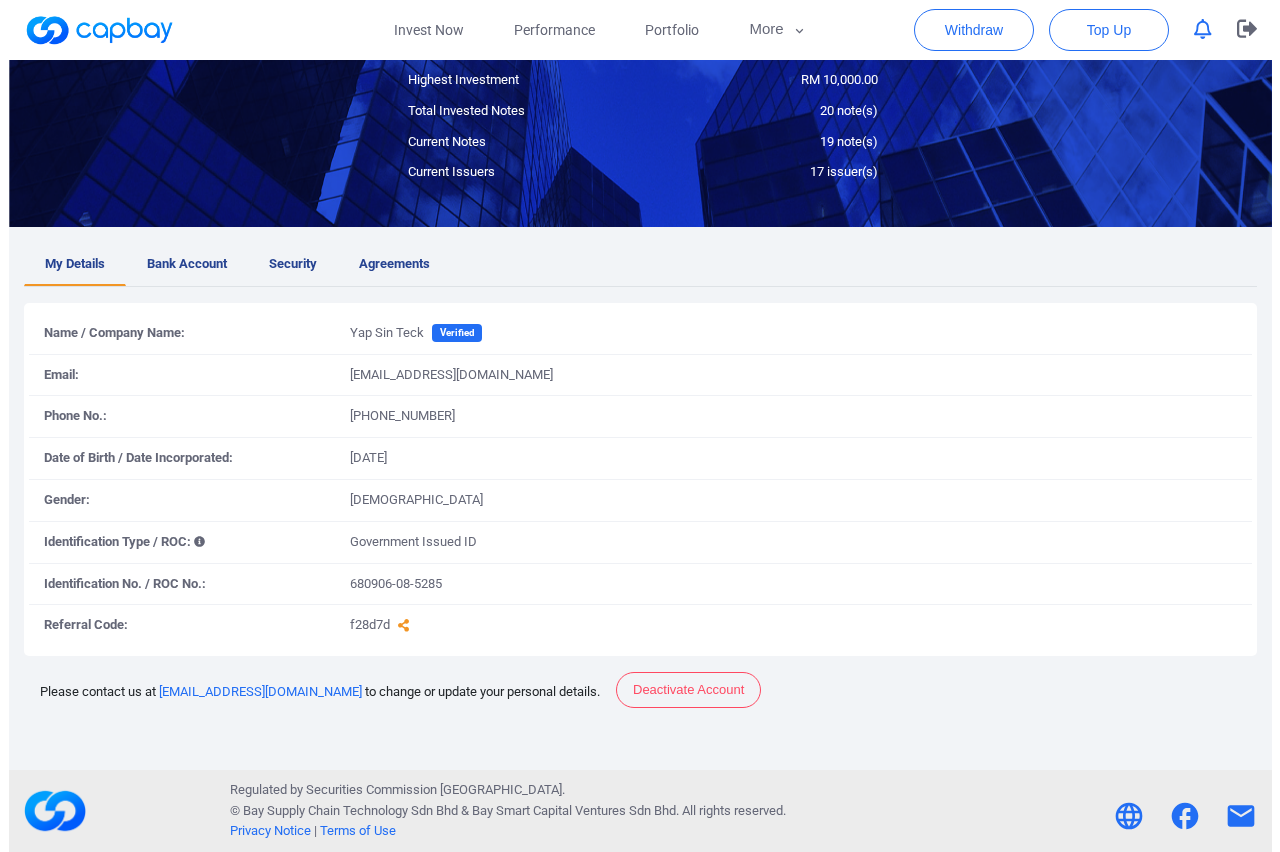 scroll, scrollTop: 0, scrollLeft: 0, axis: both 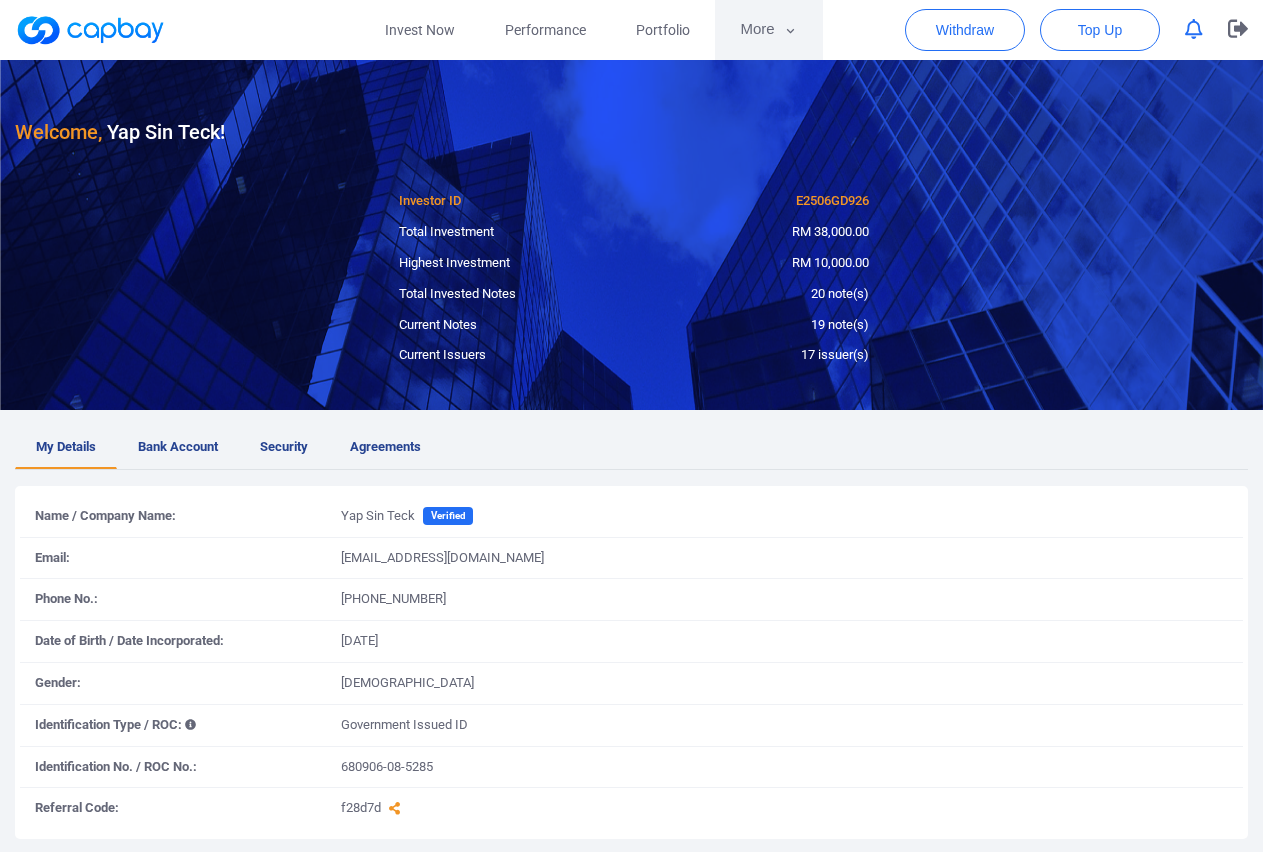 click on "More" at bounding box center [768, 30] 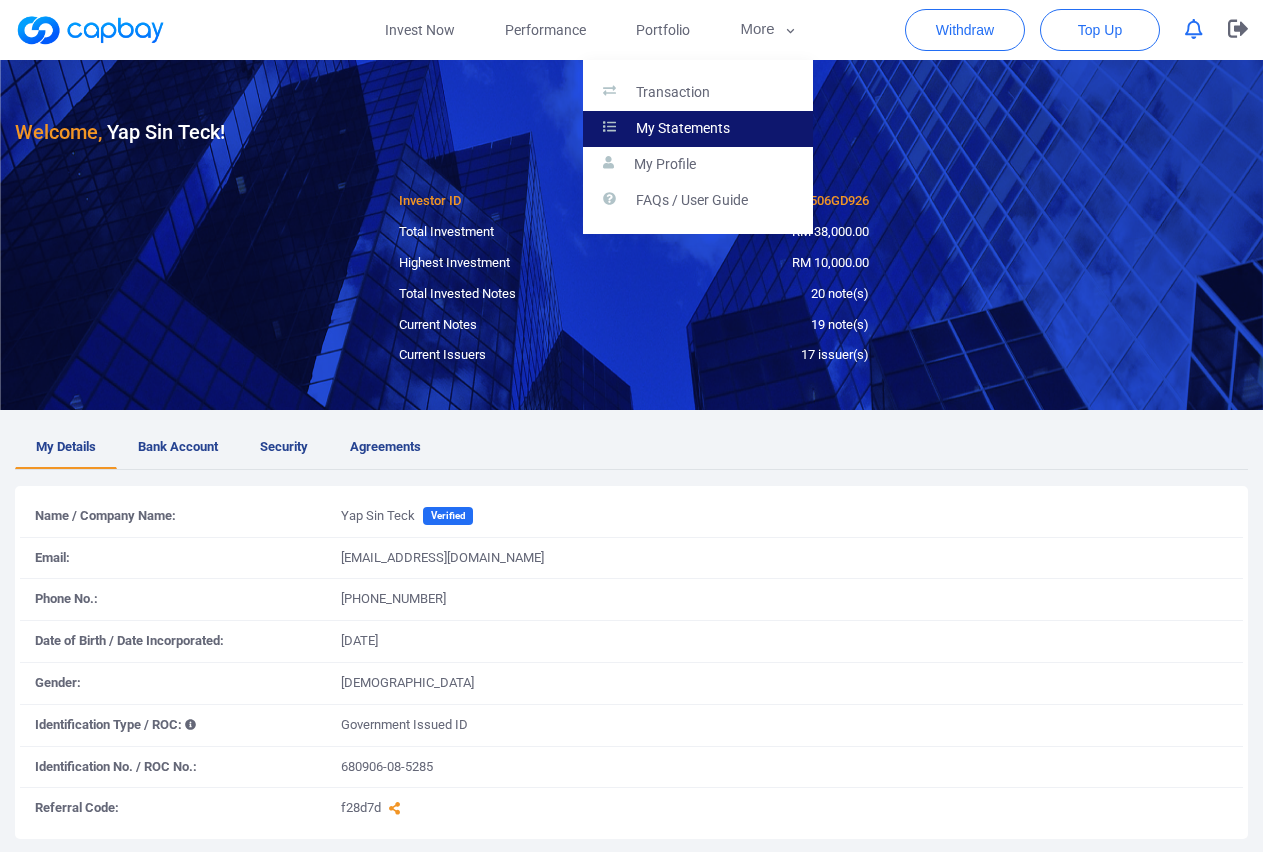 click on "My Statements" at bounding box center (683, 129) 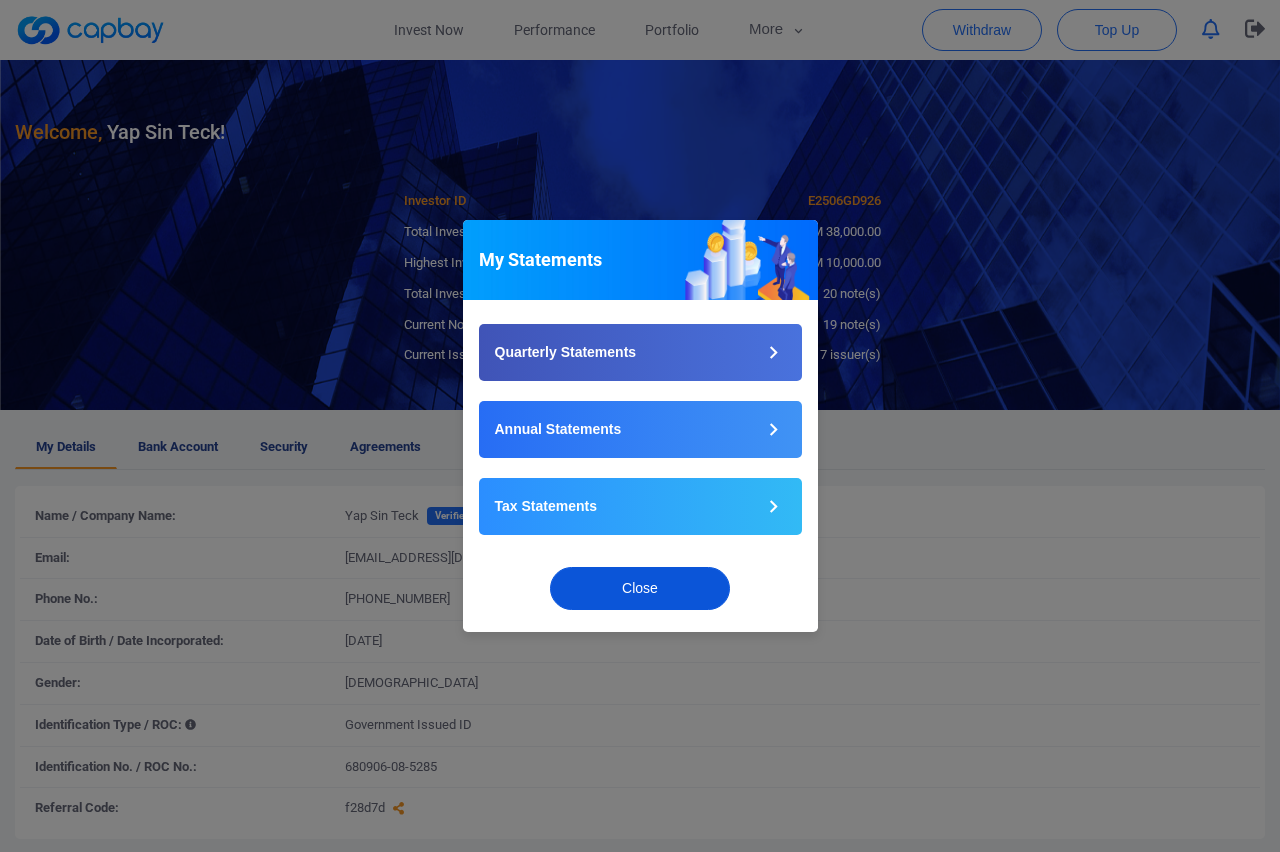 click on "Close" at bounding box center [640, 588] 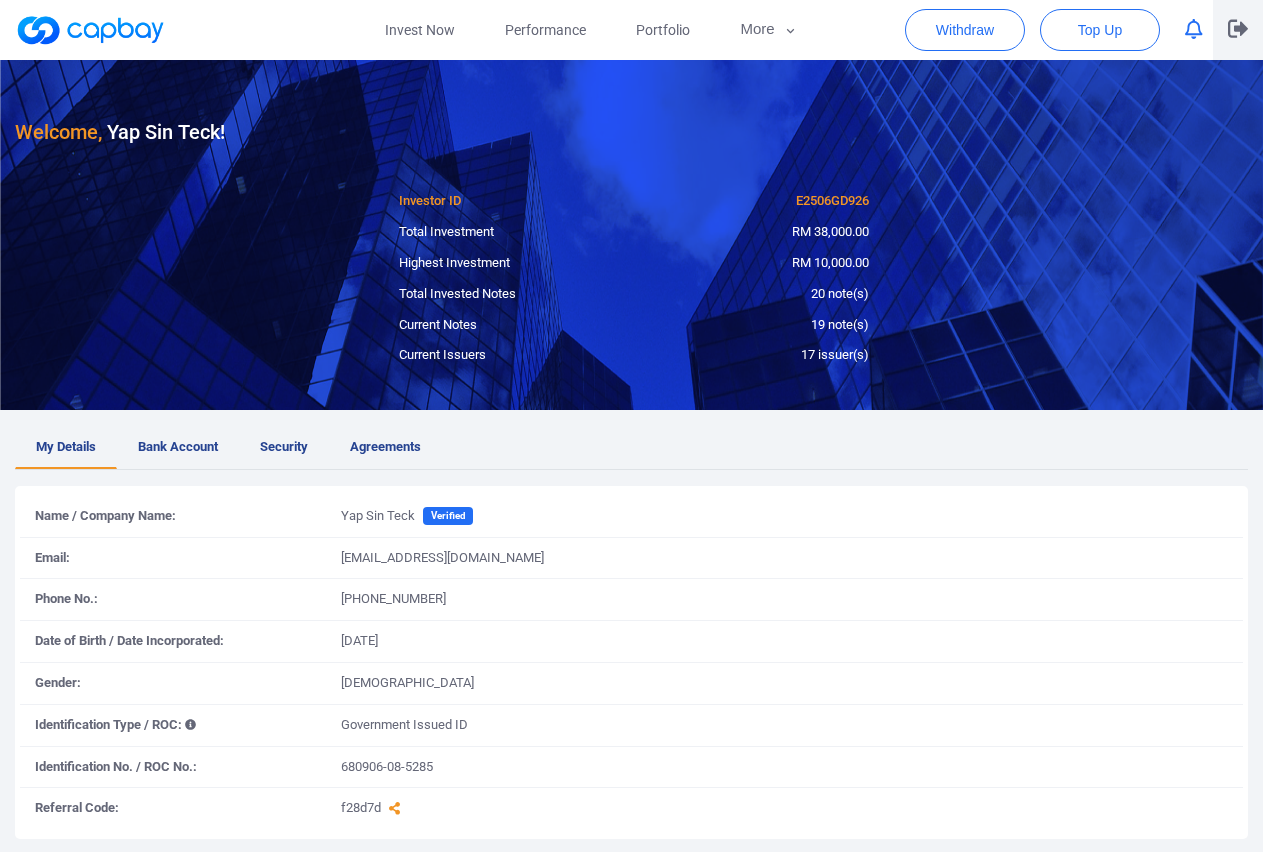click 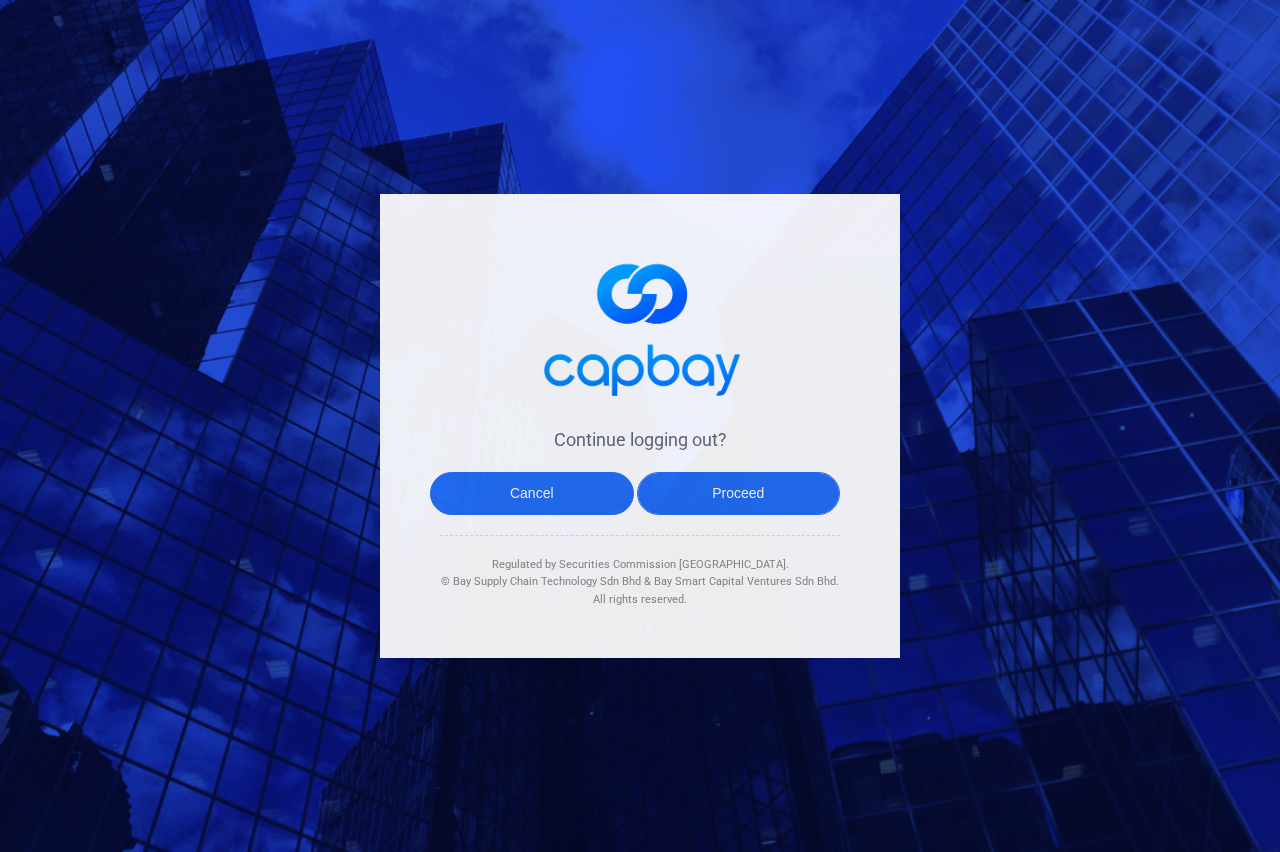click on "Proceed" at bounding box center [739, 493] 